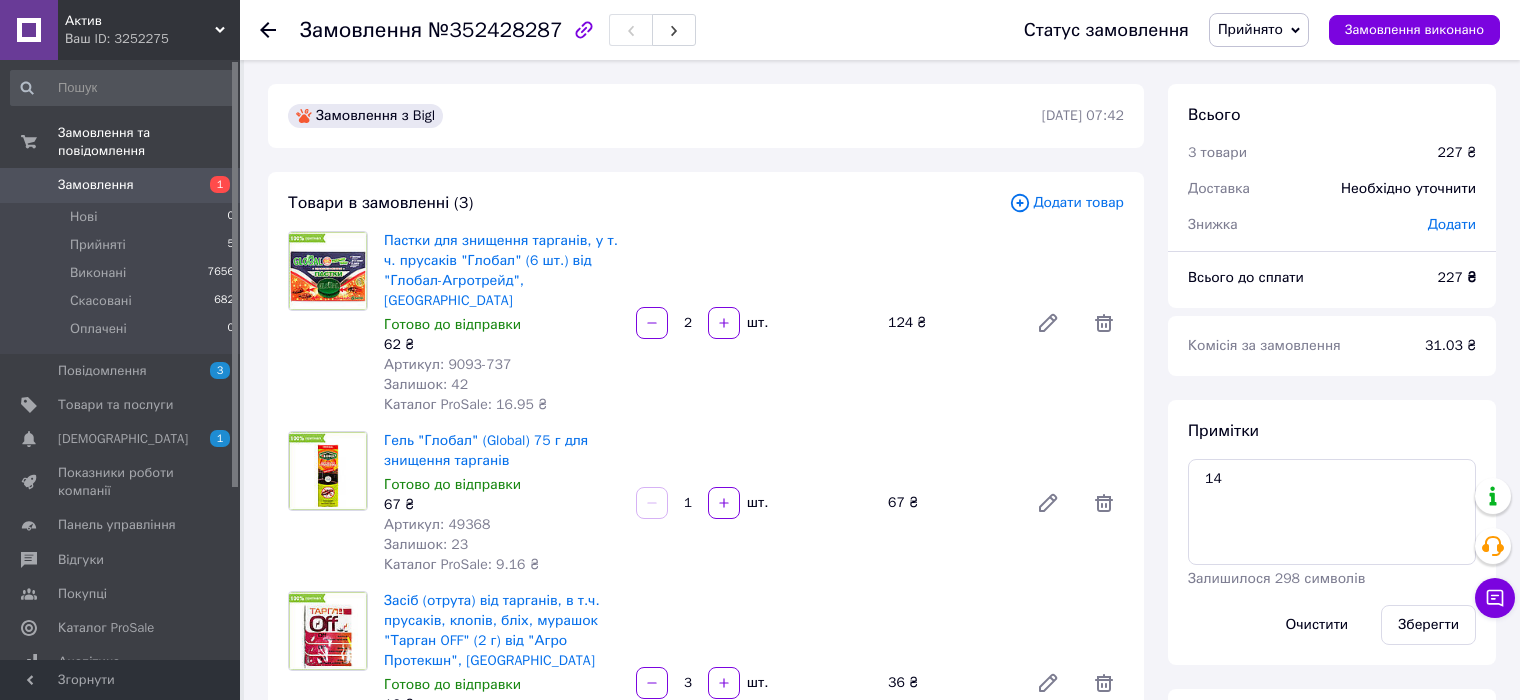 scroll, scrollTop: 909, scrollLeft: 0, axis: vertical 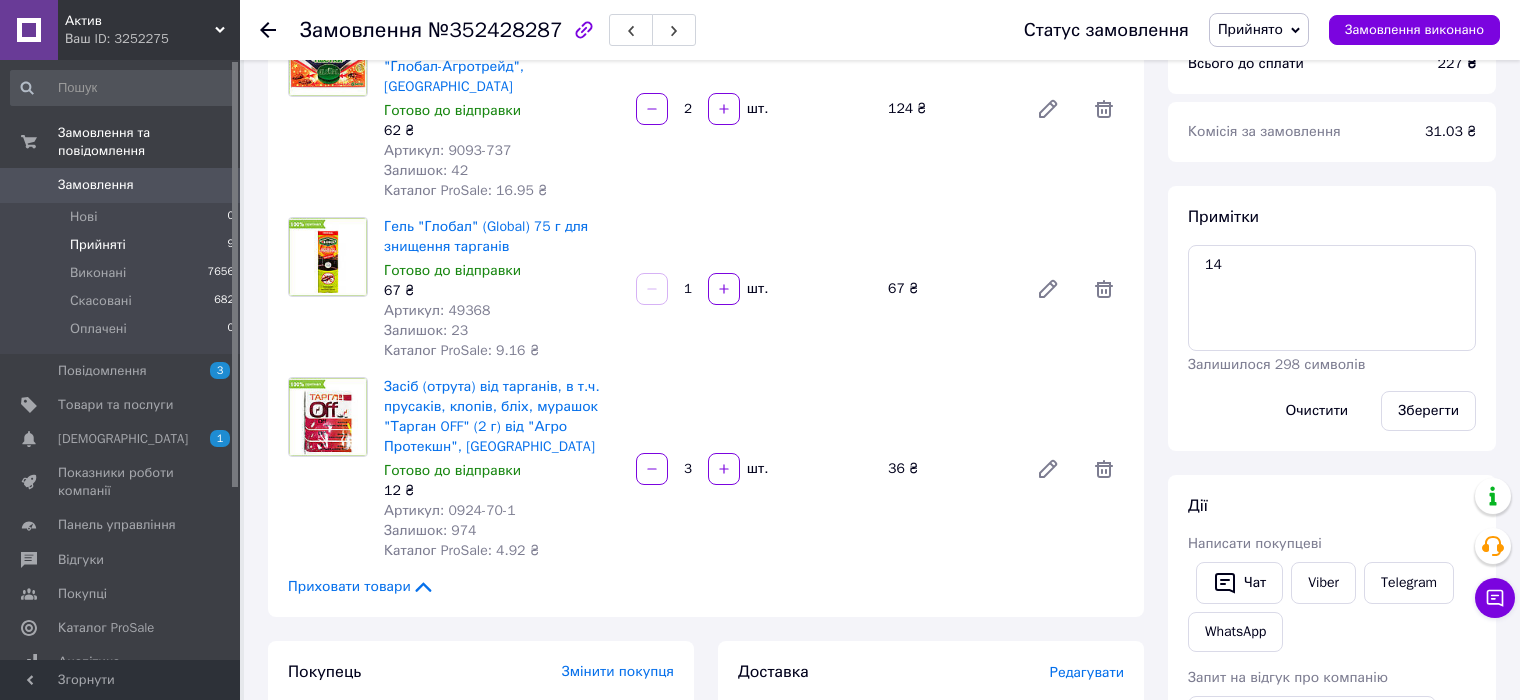 click on "Прийняті 9" at bounding box center [123, 245] 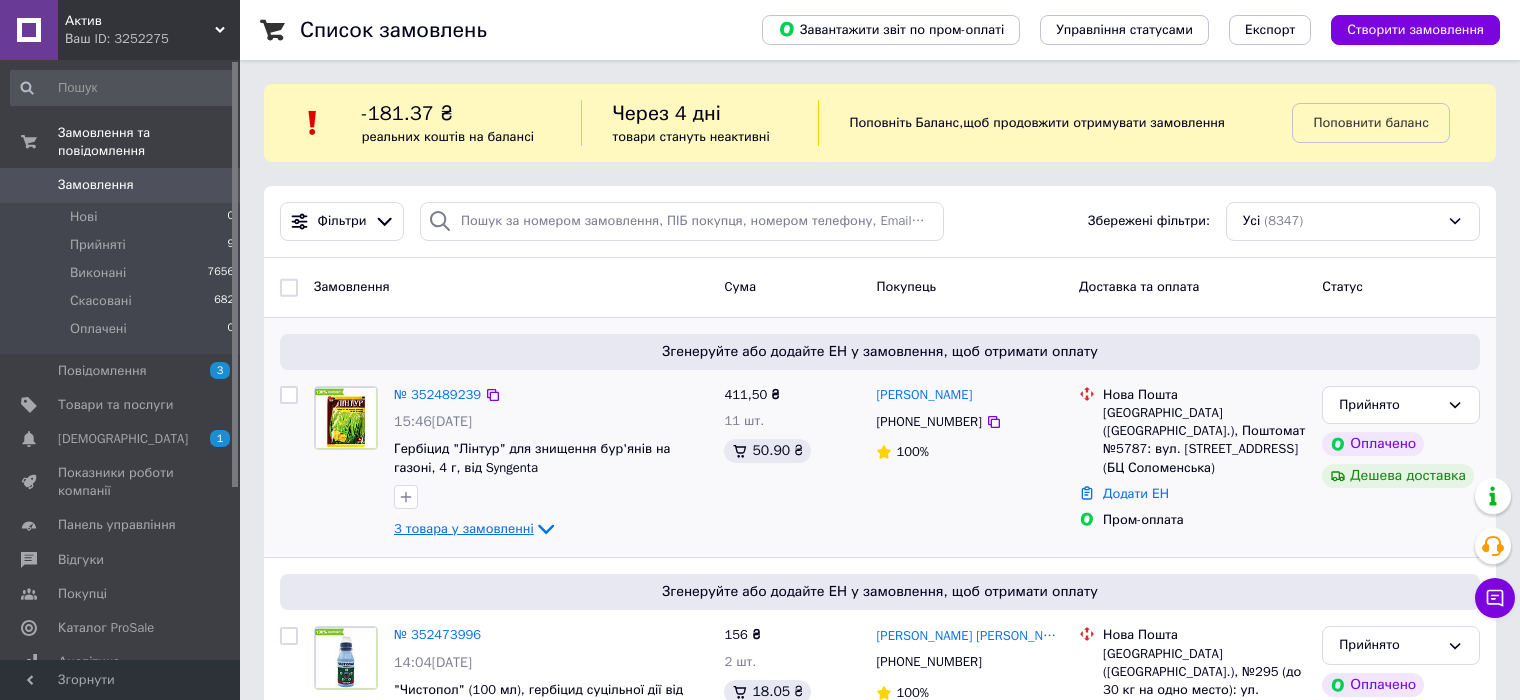 click on "3 товара у замовленні" at bounding box center (464, 528) 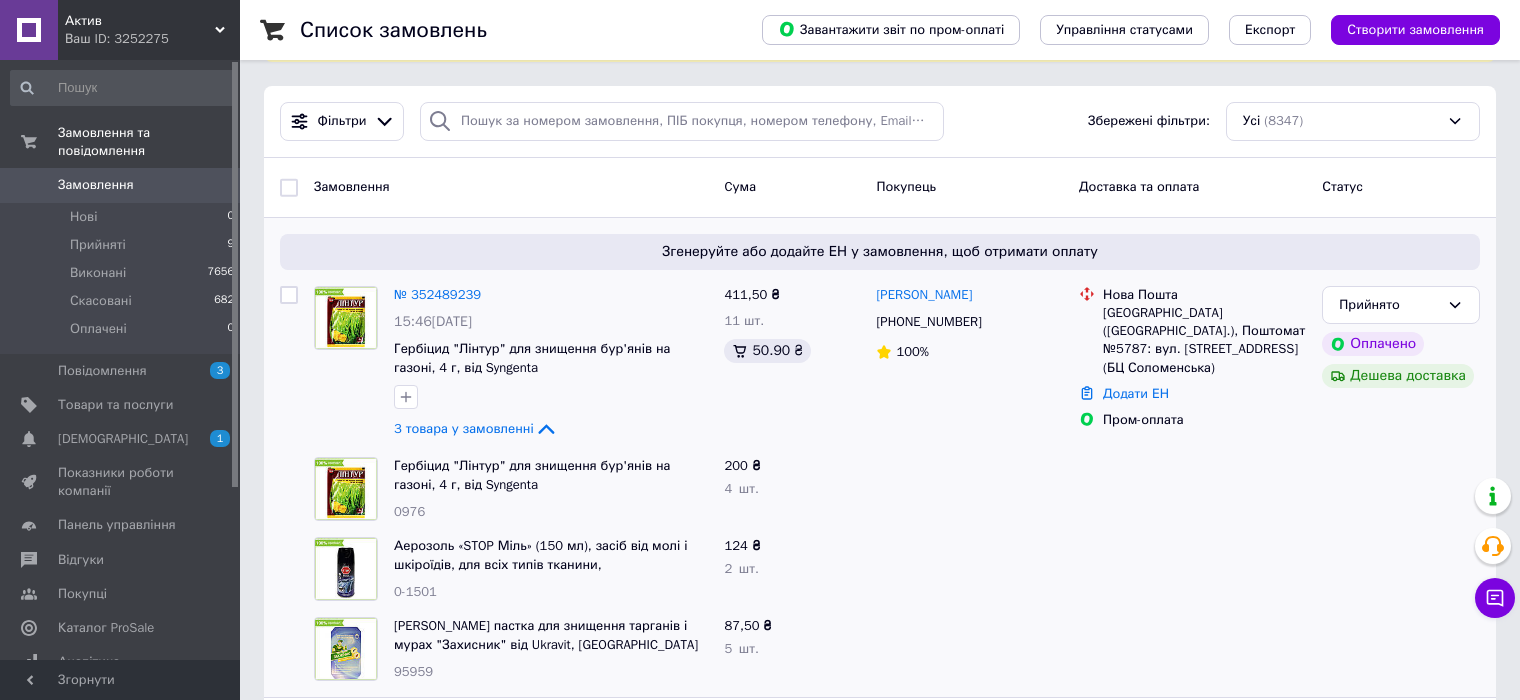scroll, scrollTop: 200, scrollLeft: 0, axis: vertical 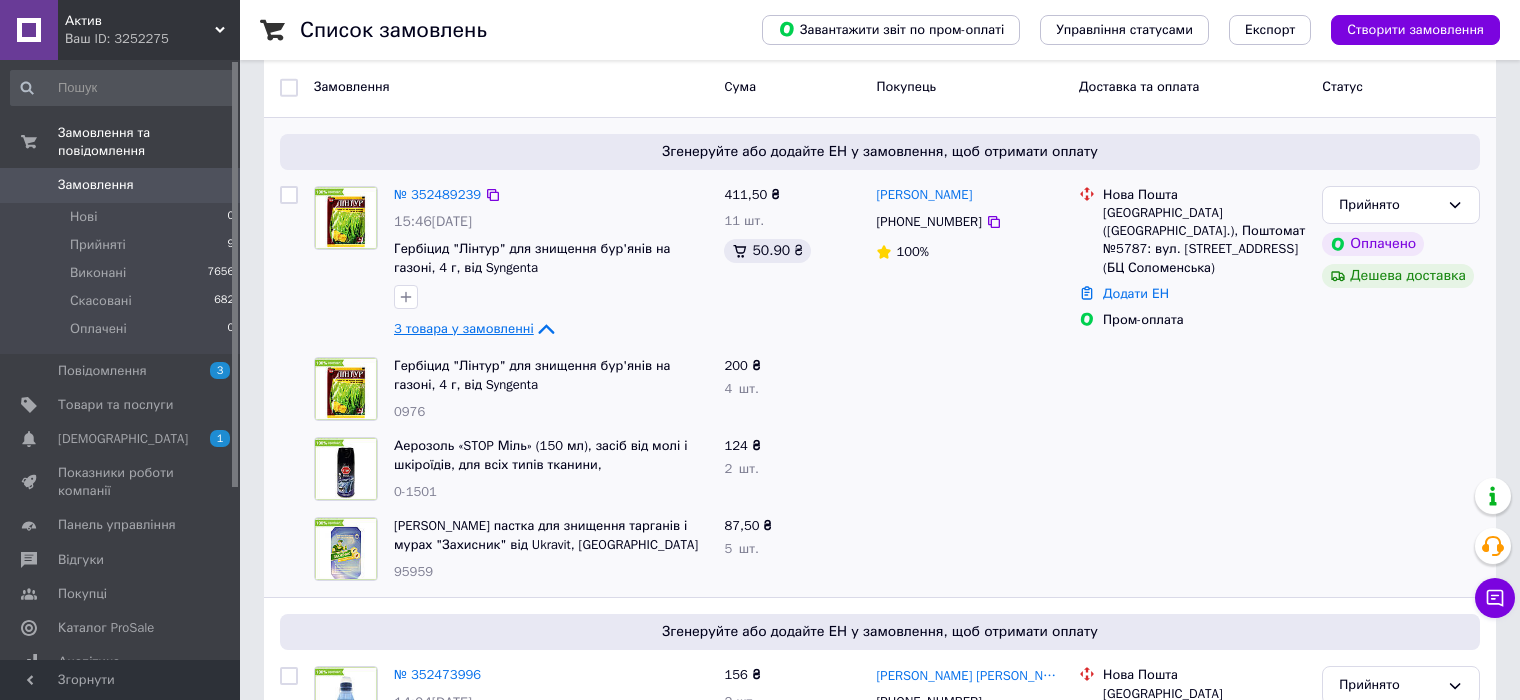 click on "3 товара у замовленні" at bounding box center (476, 328) 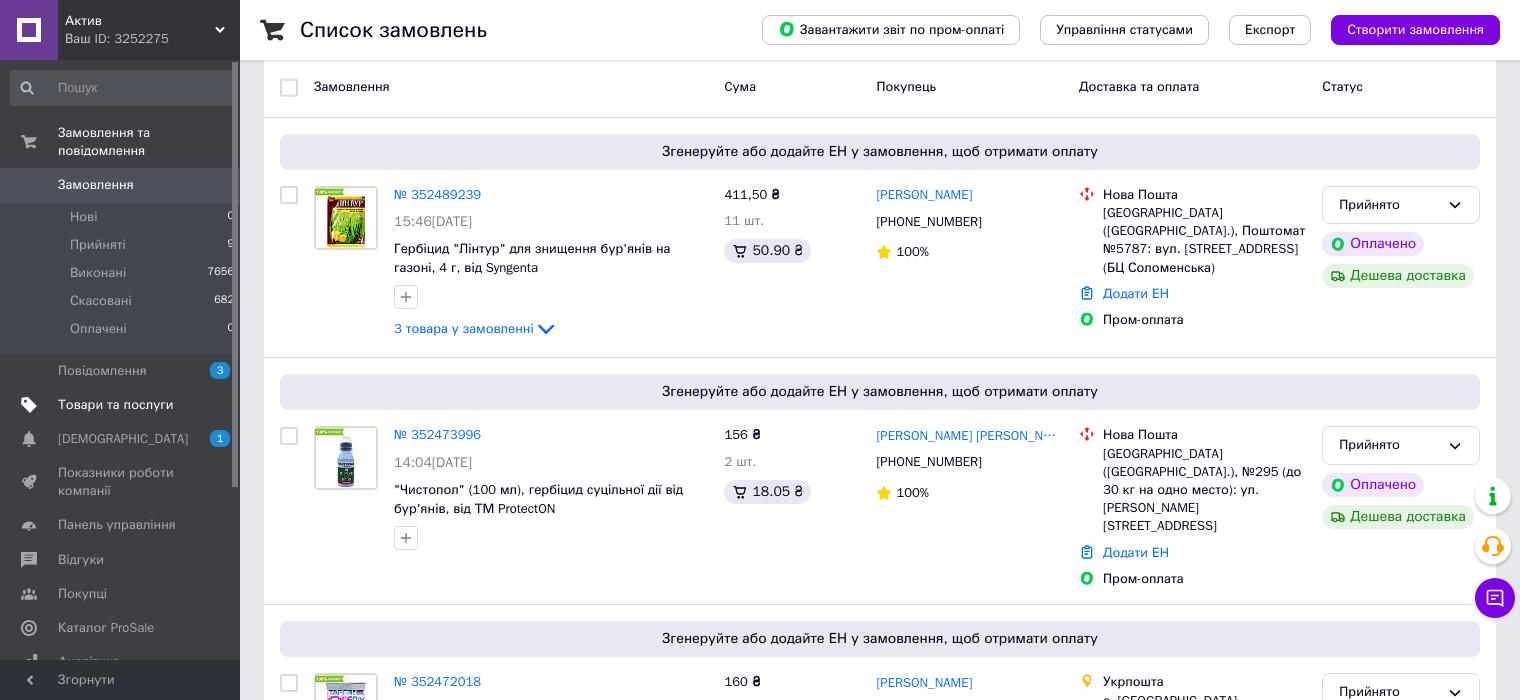click on "Товари та послуги" at bounding box center (115, 405) 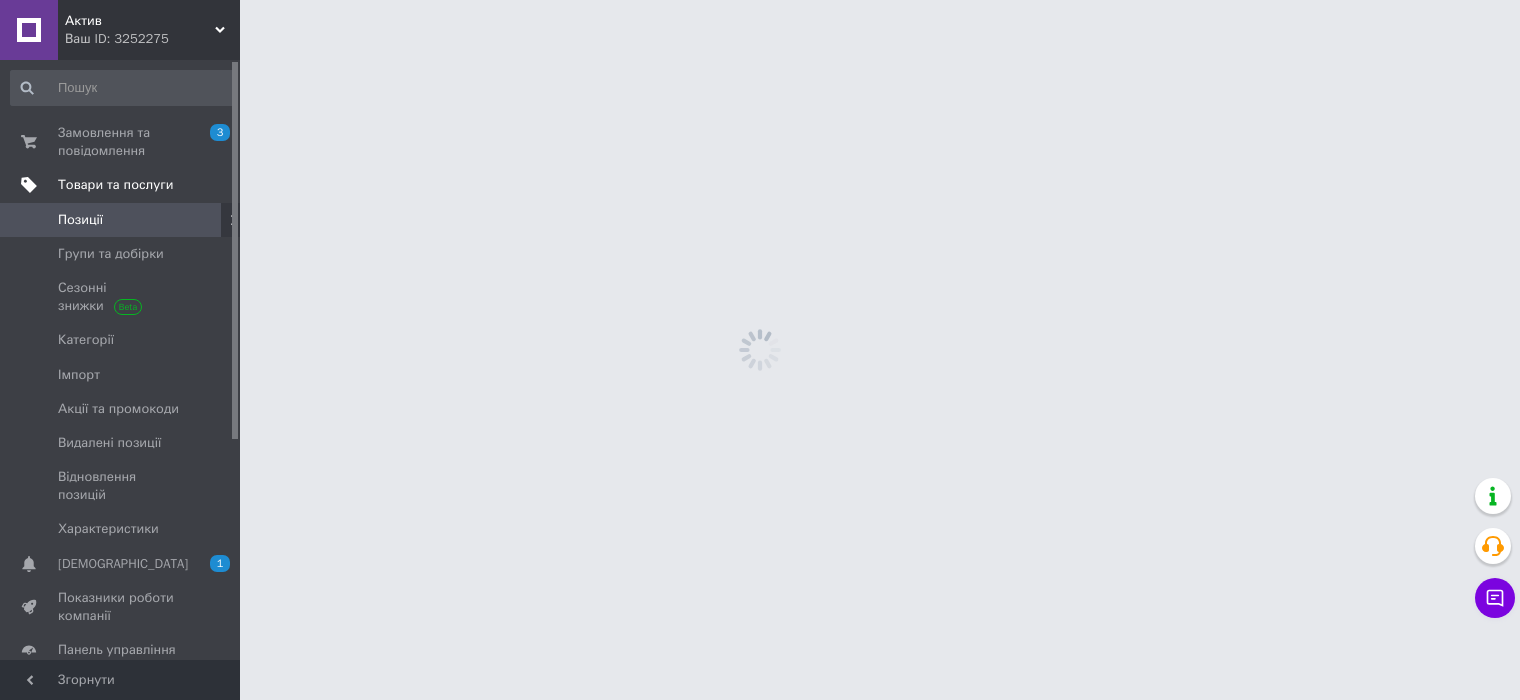 scroll, scrollTop: 0, scrollLeft: 0, axis: both 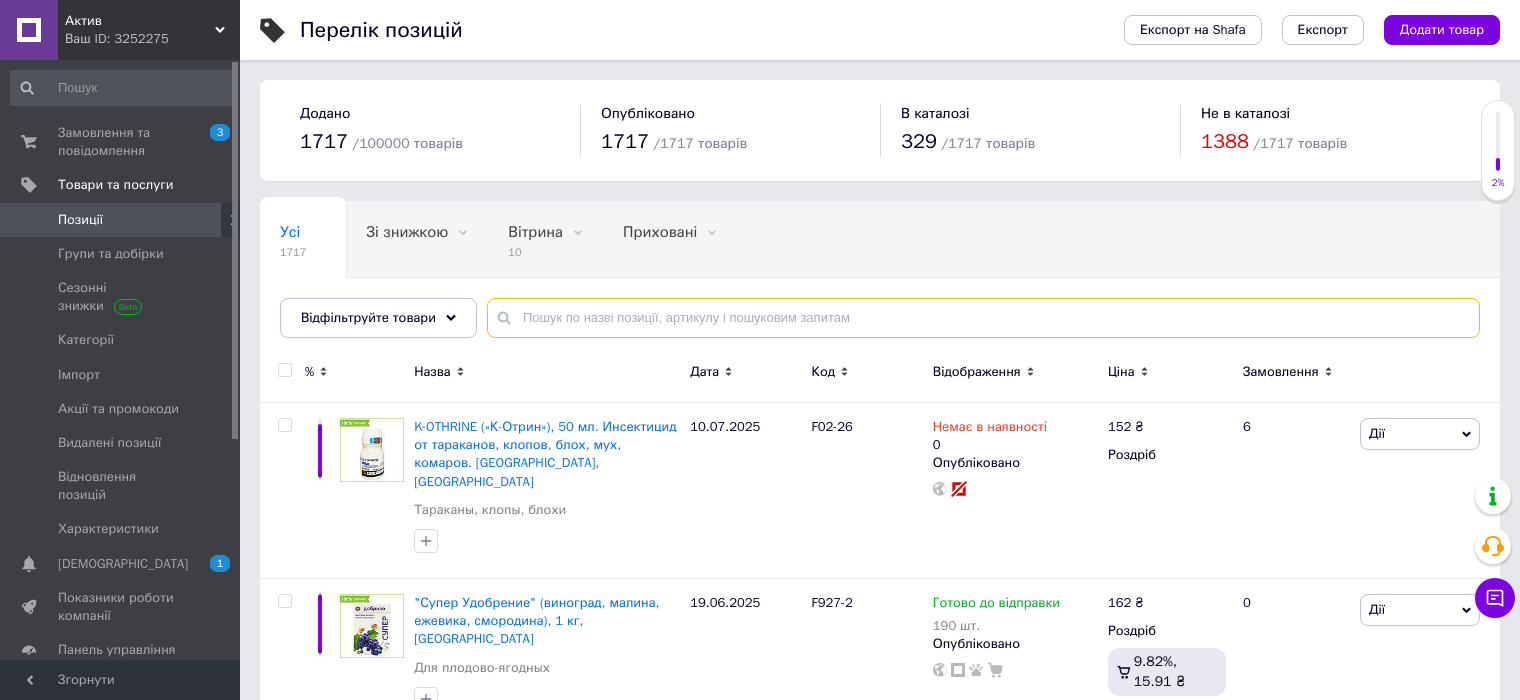 click at bounding box center (983, 318) 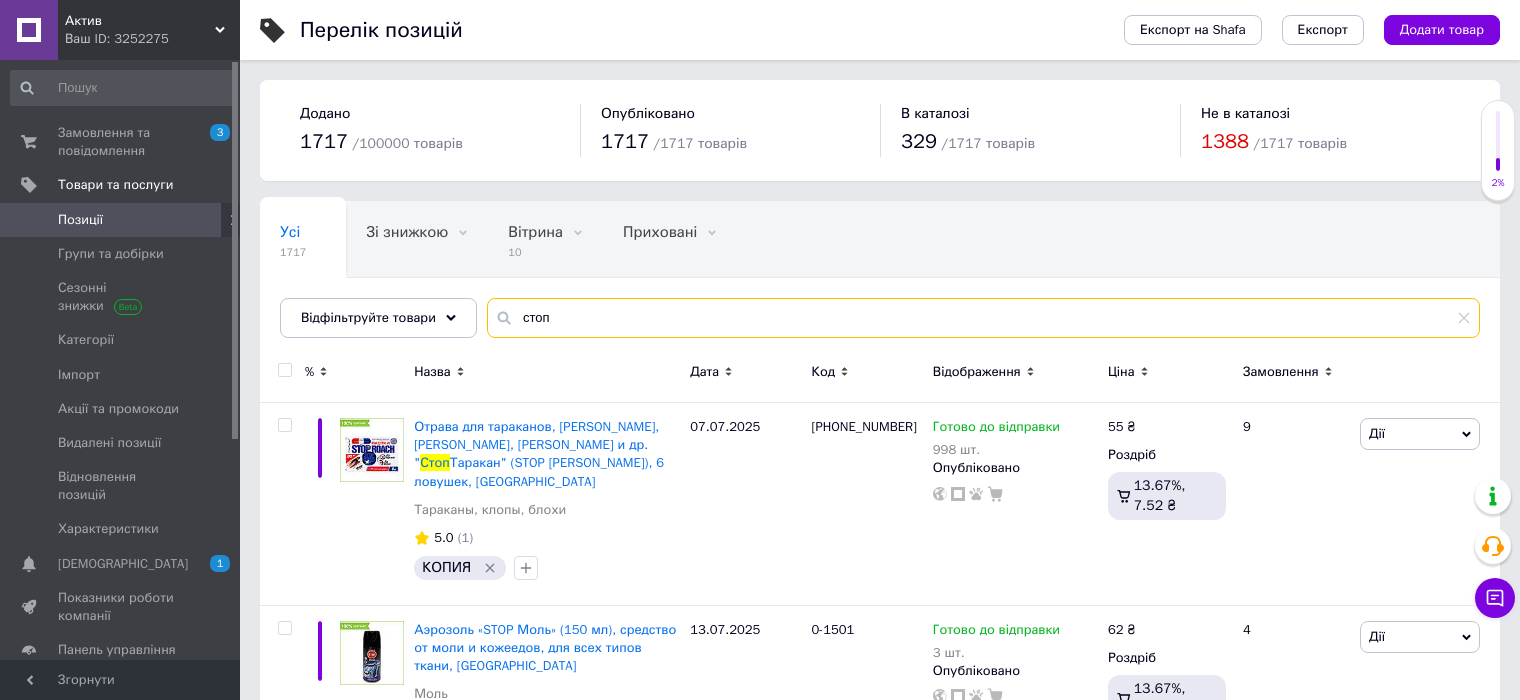 type on "стоп" 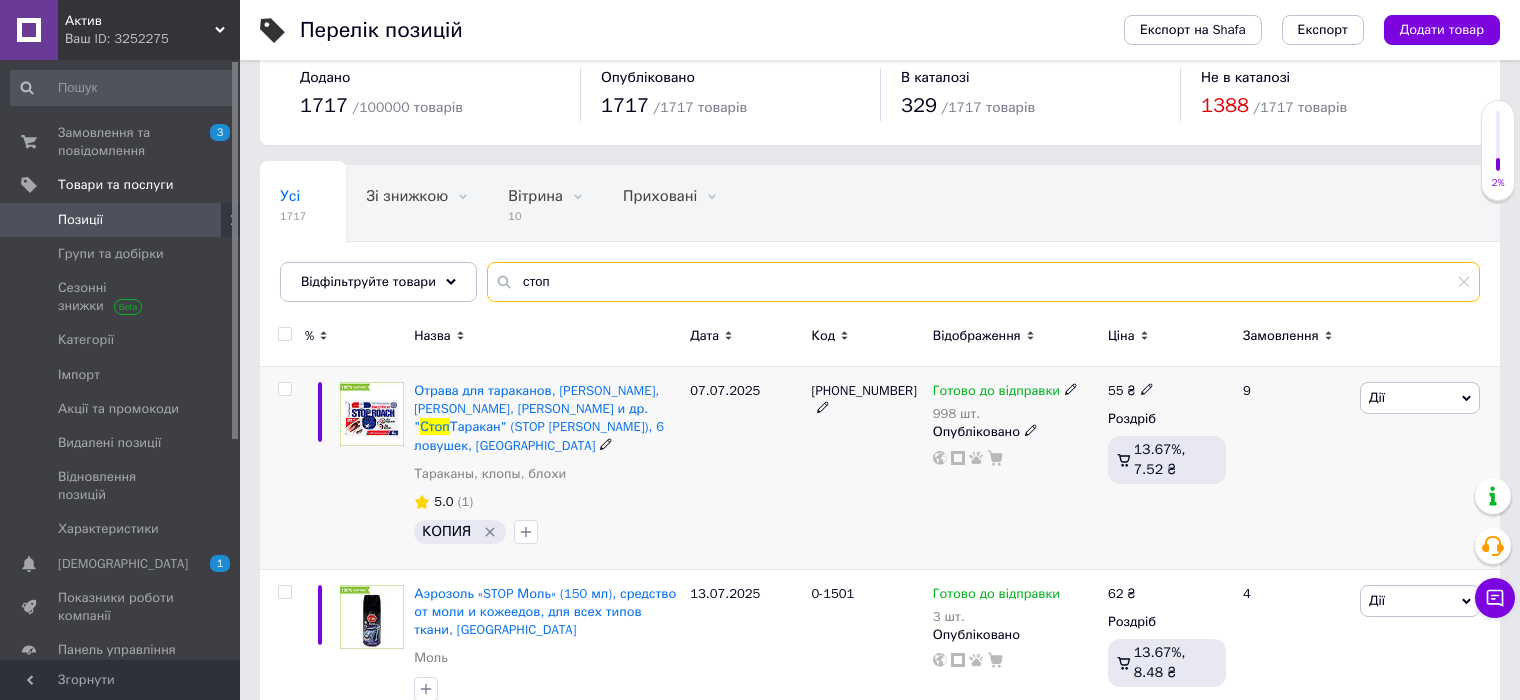 scroll, scrollTop: 0, scrollLeft: 0, axis: both 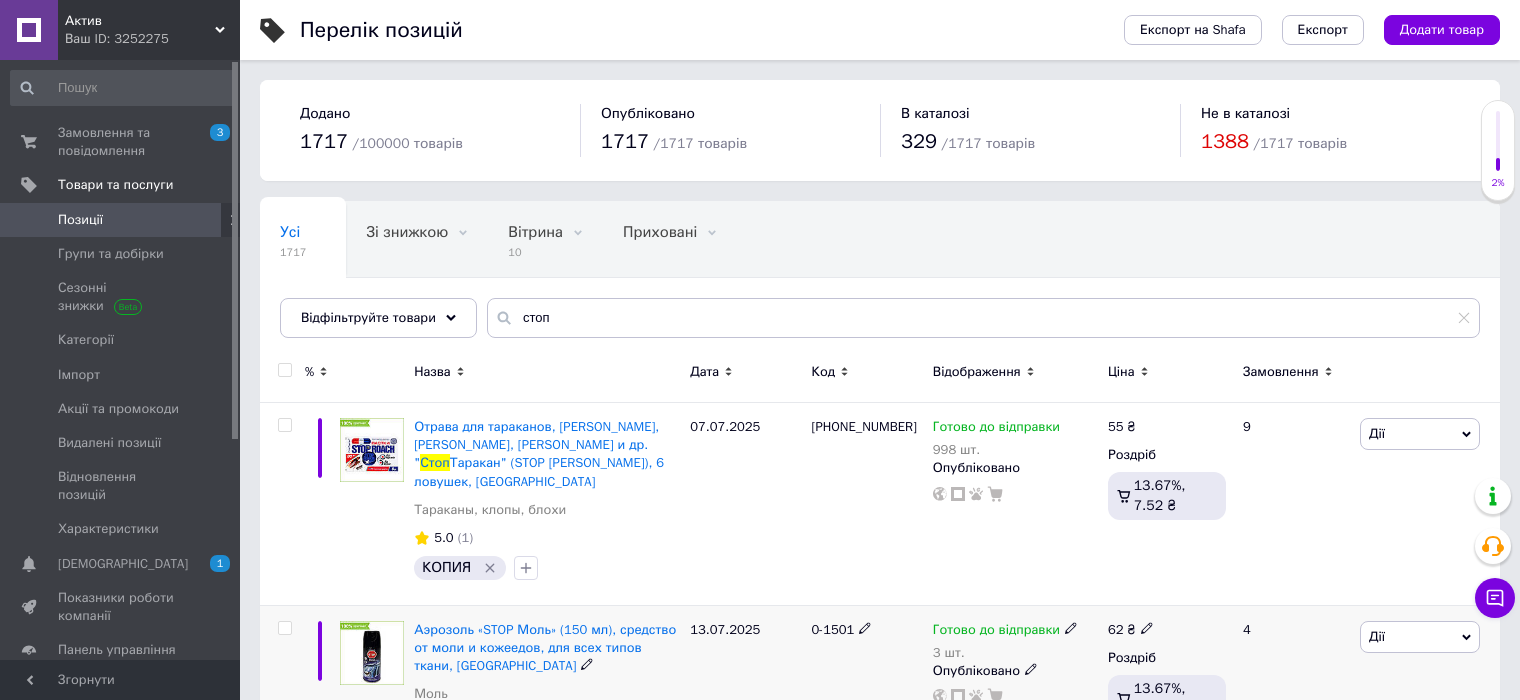click 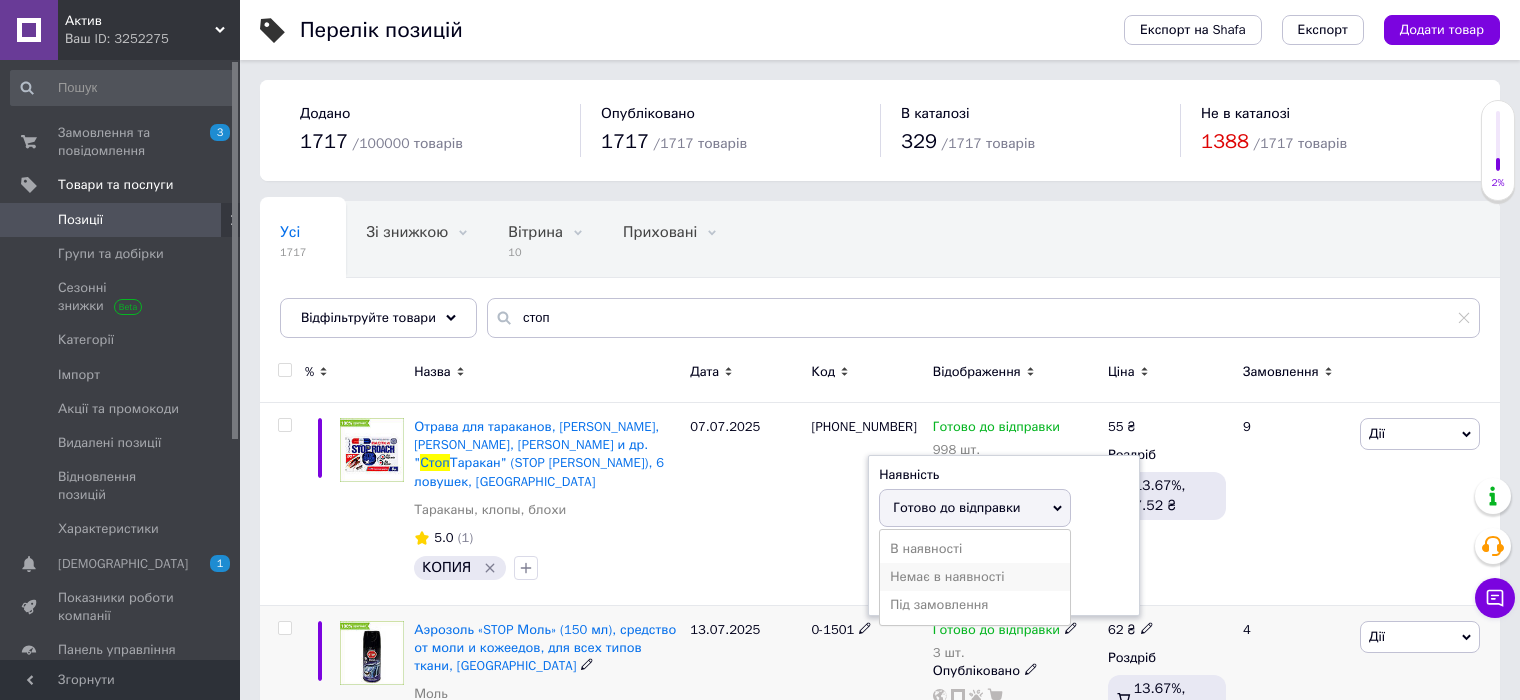 click on "Немає в наявності" at bounding box center (975, 577) 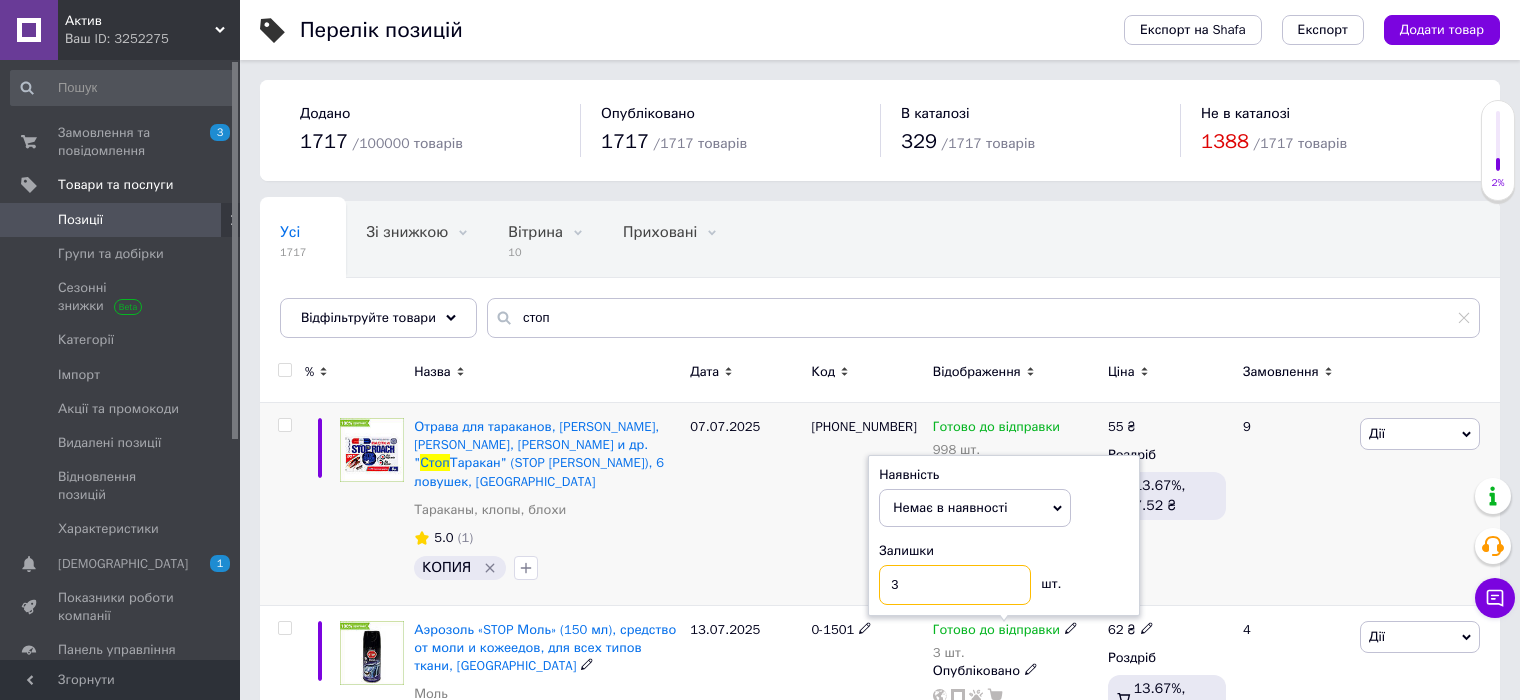 drag, startPoint x: 899, startPoint y: 567, endPoint x: 824, endPoint y: 574, distance: 75.32596 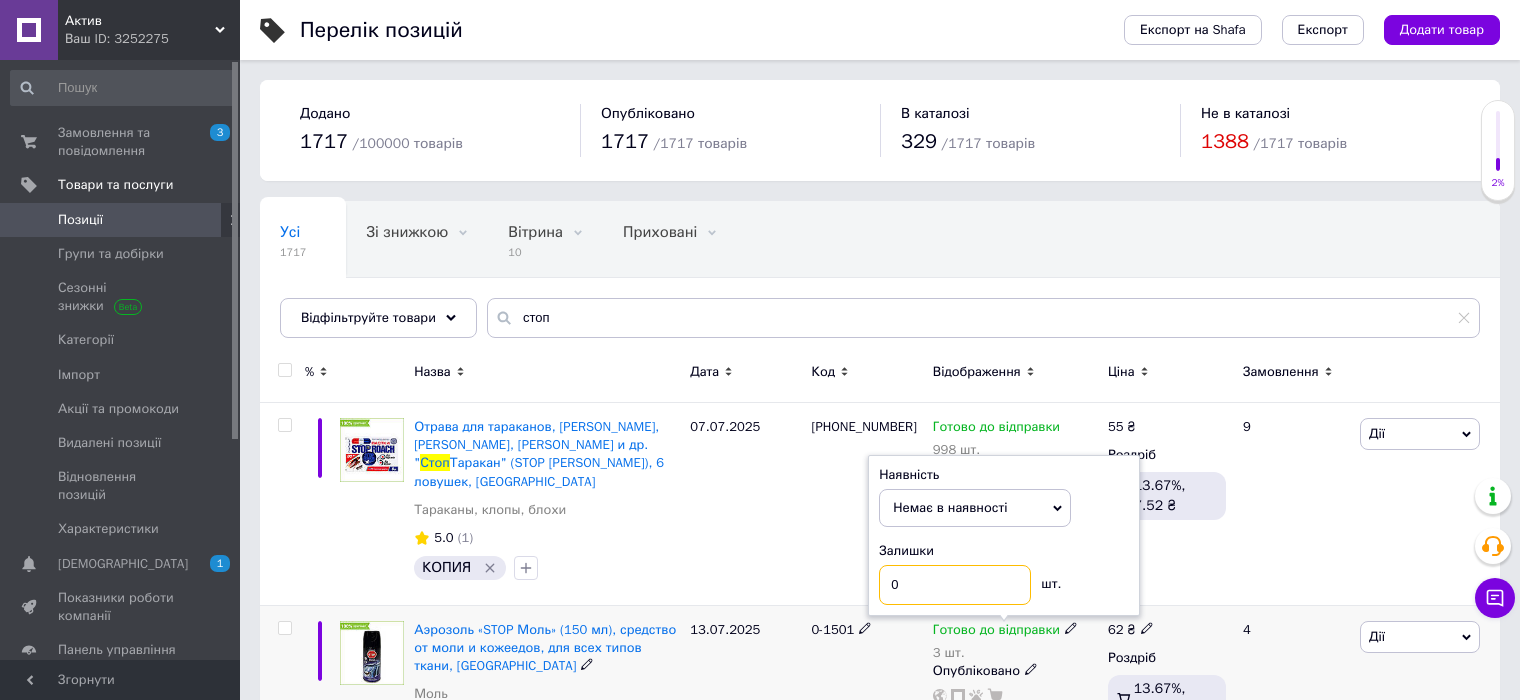 type on "0" 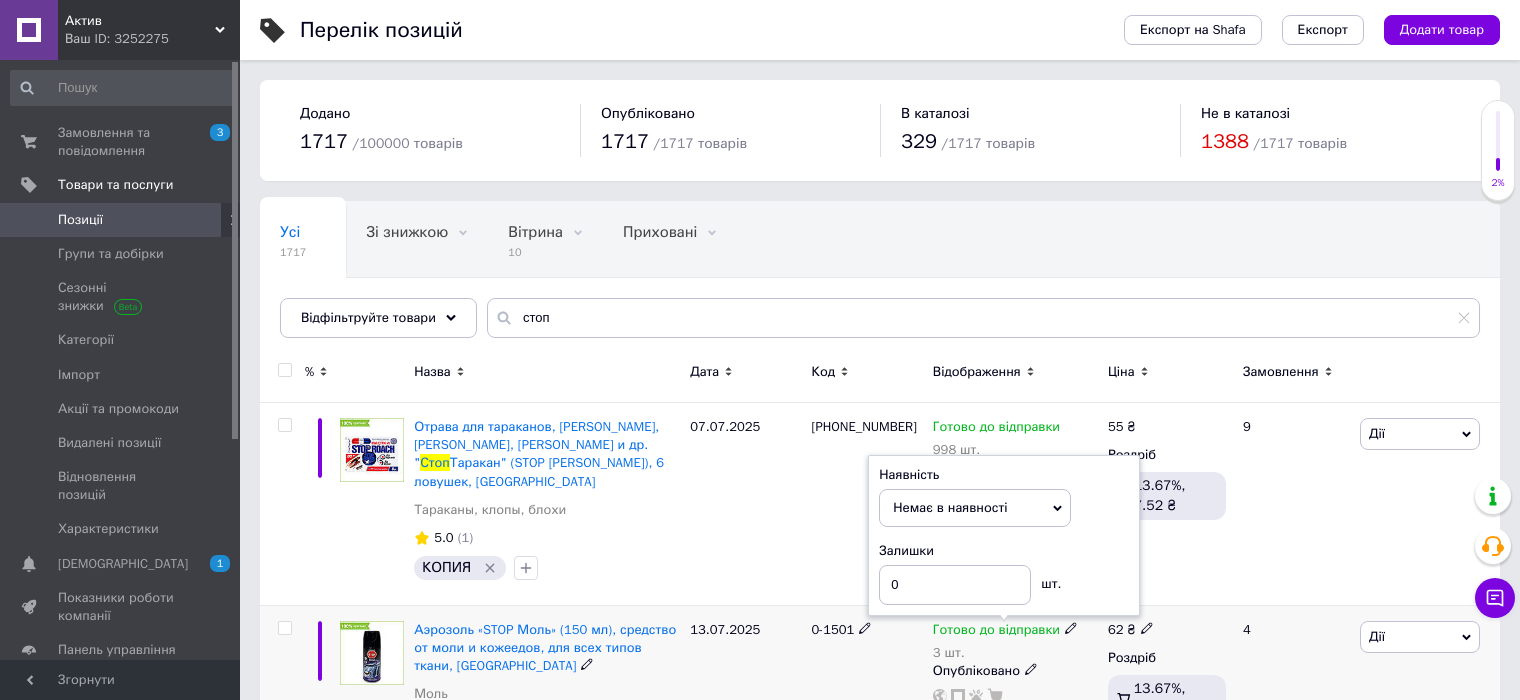 click on "0-1501" at bounding box center [867, 683] 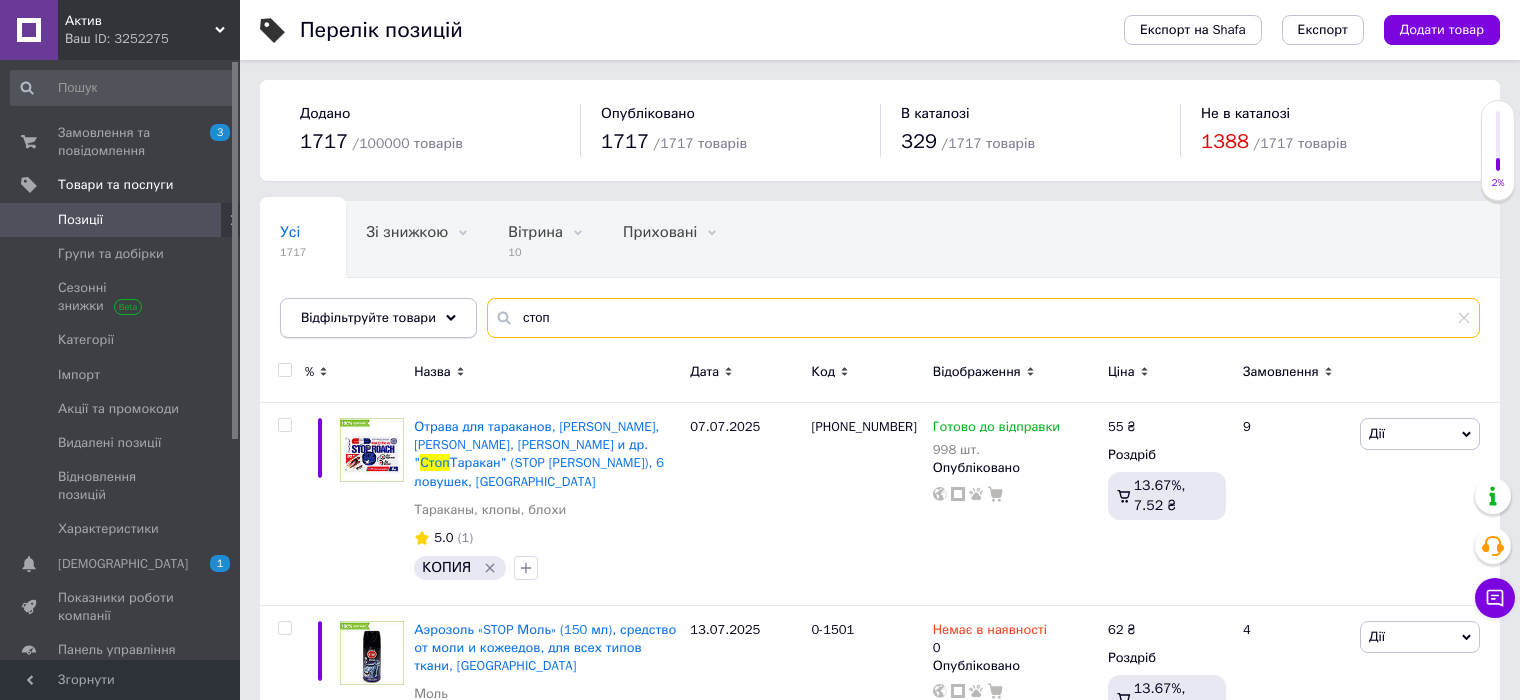 drag, startPoint x: 568, startPoint y: 322, endPoint x: 463, endPoint y: 309, distance: 105.801704 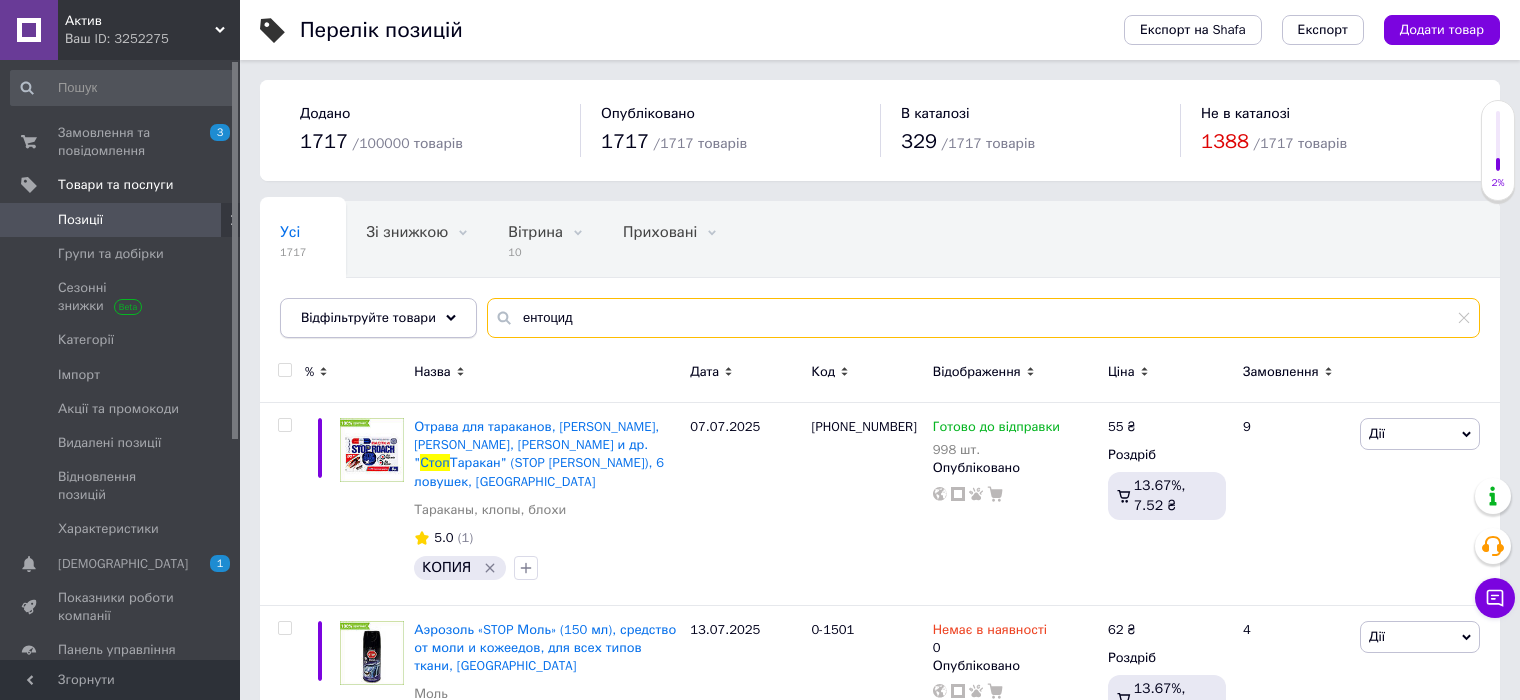 type on "ентоцид" 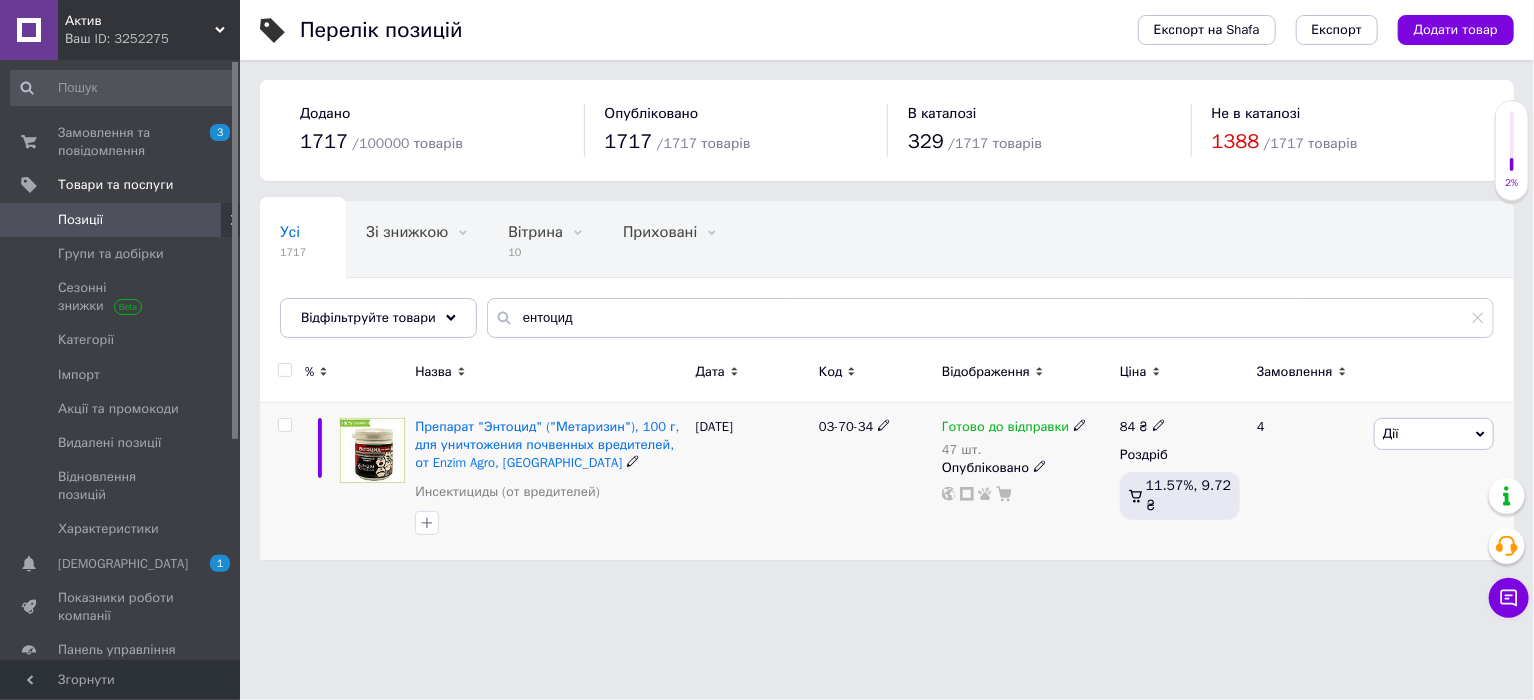 click on "Готово до відправки" at bounding box center [1014, 427] 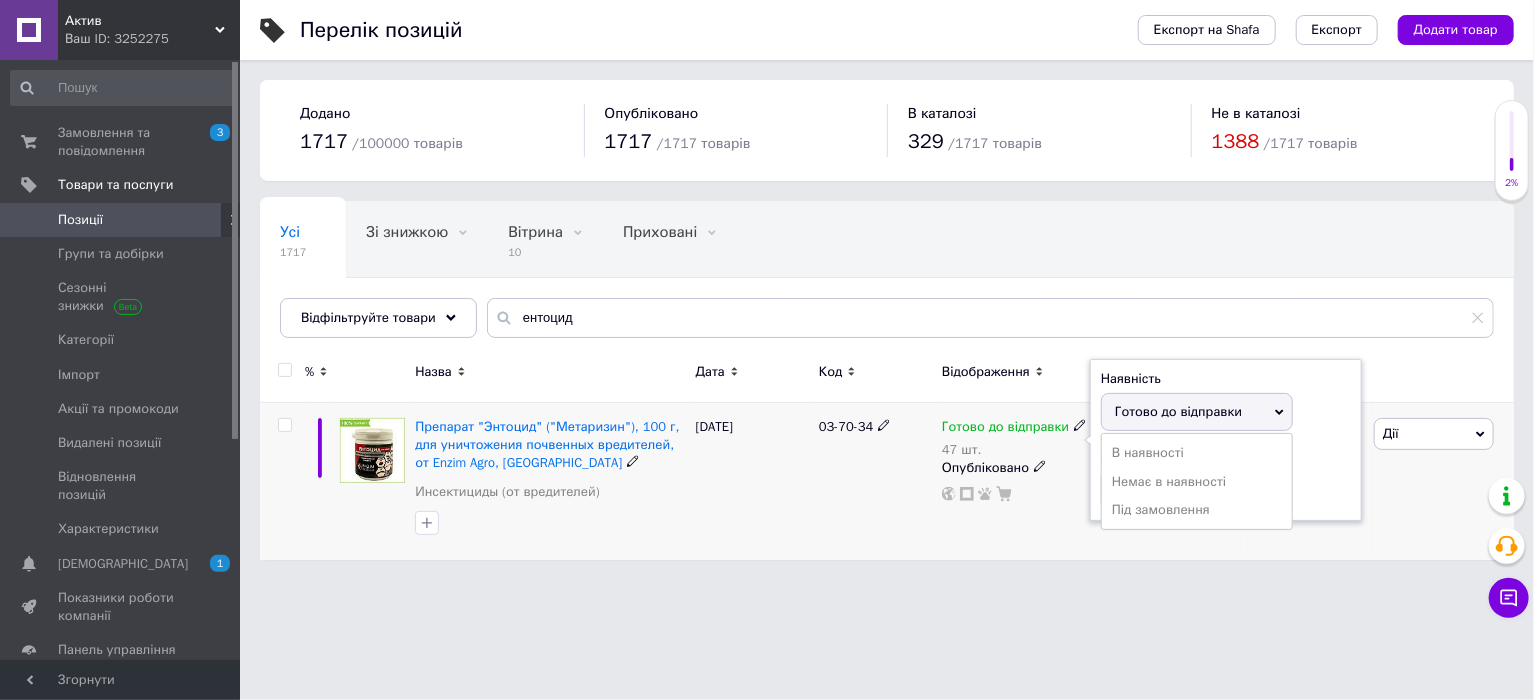 click on "Немає в наявності" at bounding box center (1197, 482) 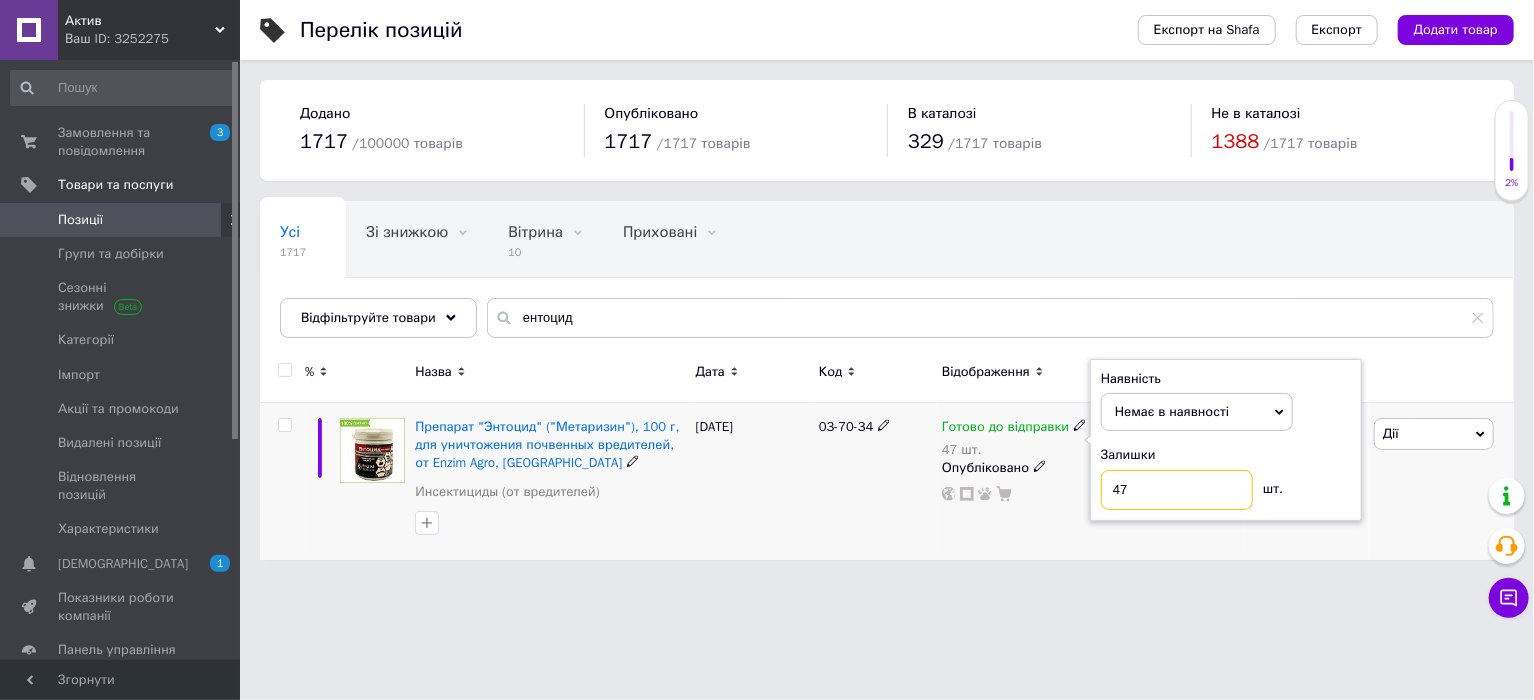click on "47" at bounding box center (1177, 490) 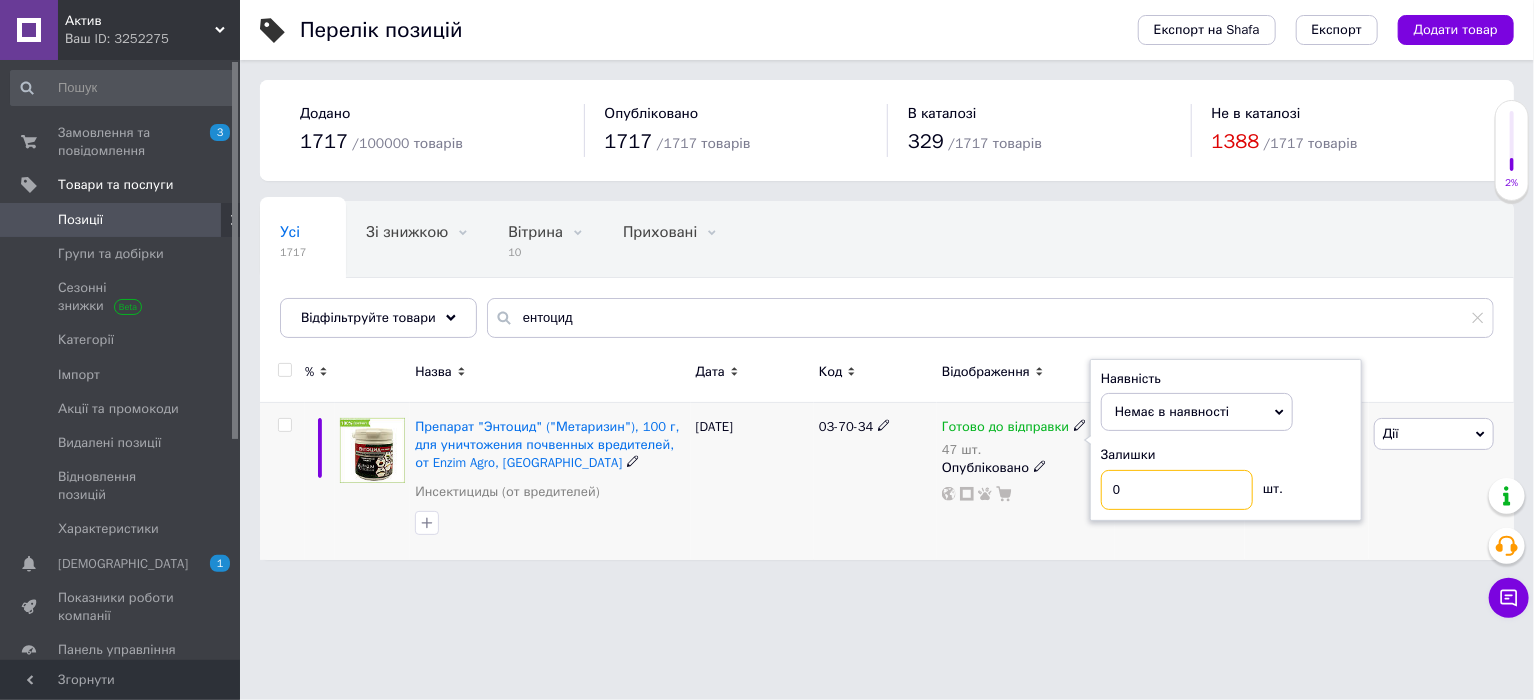 type on "0" 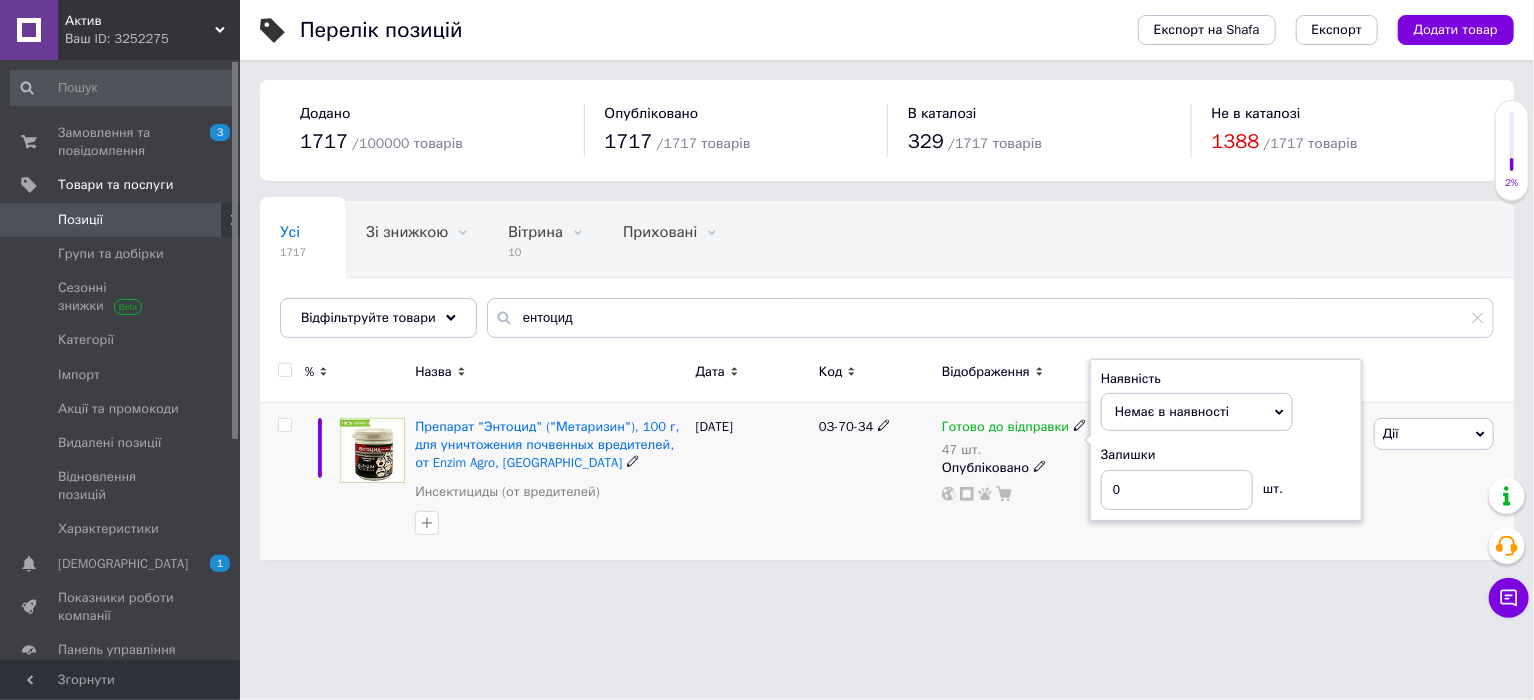 click on "Готово до відправки 47 шт. Наявність Немає в наявності В наявності Під замовлення Готово до відправки Залишки 0 шт. Опубліковано" at bounding box center (1026, 481) 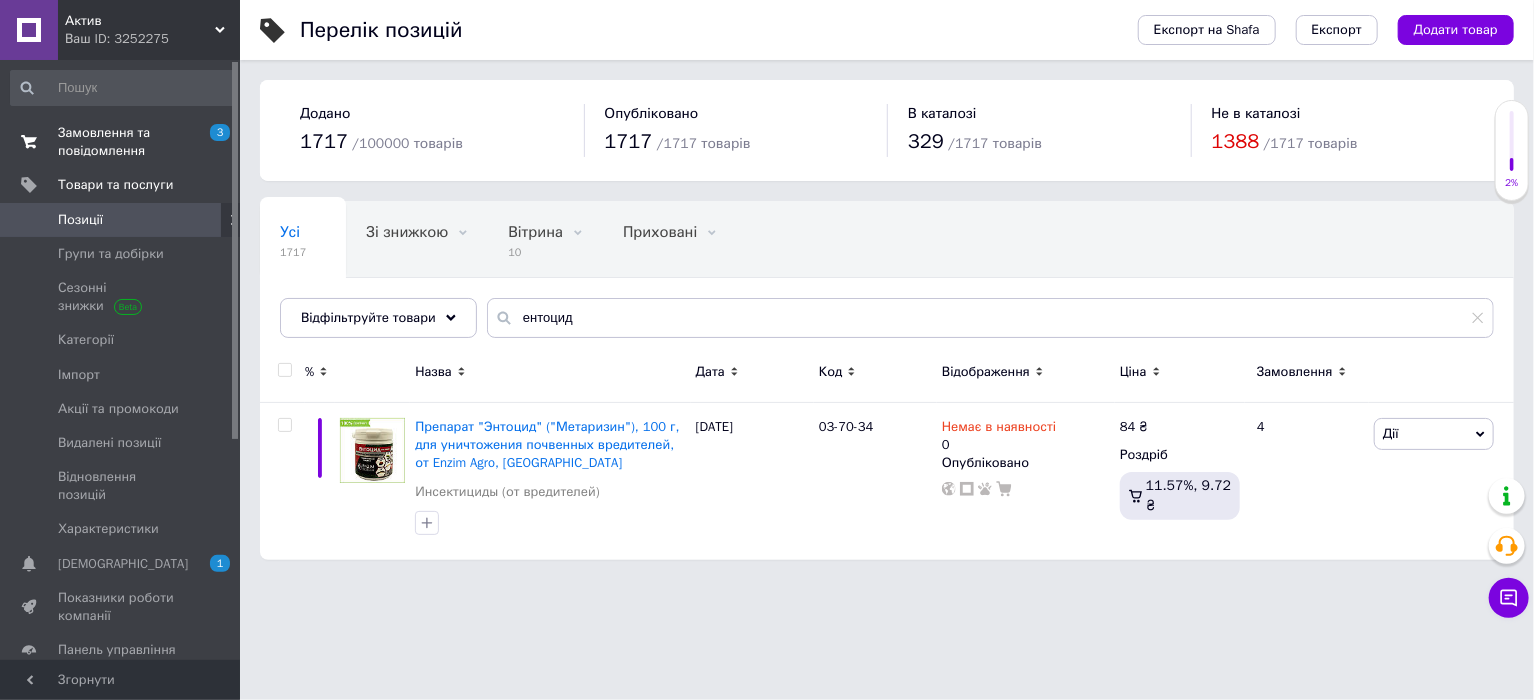 click on "Замовлення та повідомлення" at bounding box center [121, 142] 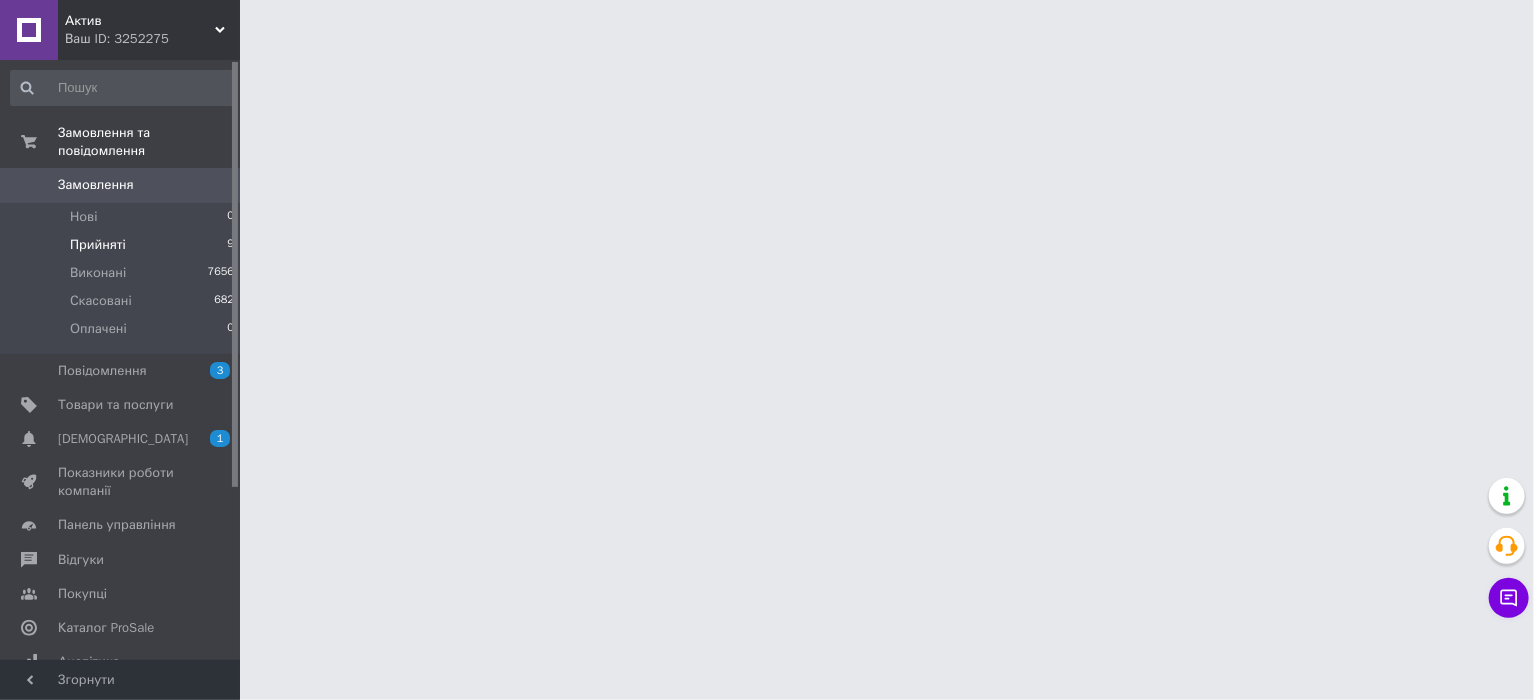 click on "Прийняті" at bounding box center [98, 245] 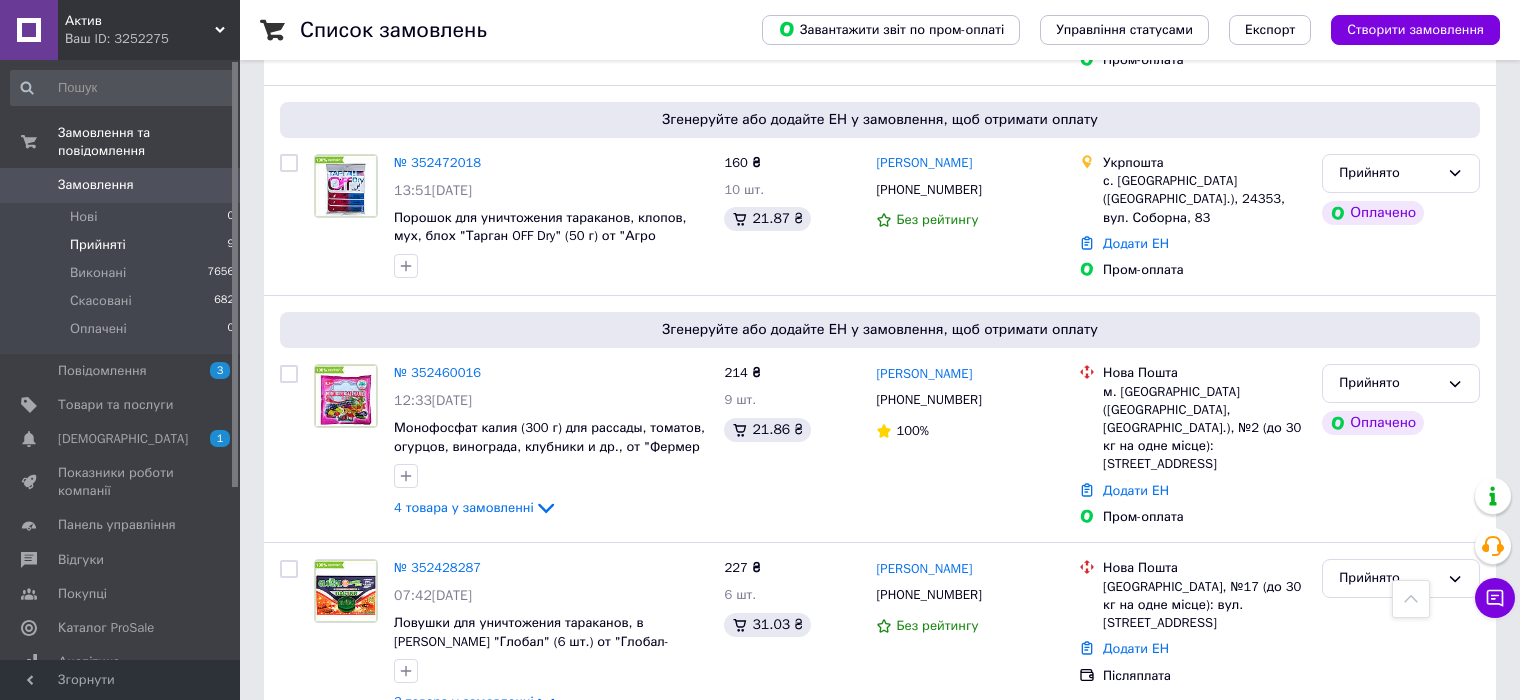 scroll, scrollTop: 900, scrollLeft: 0, axis: vertical 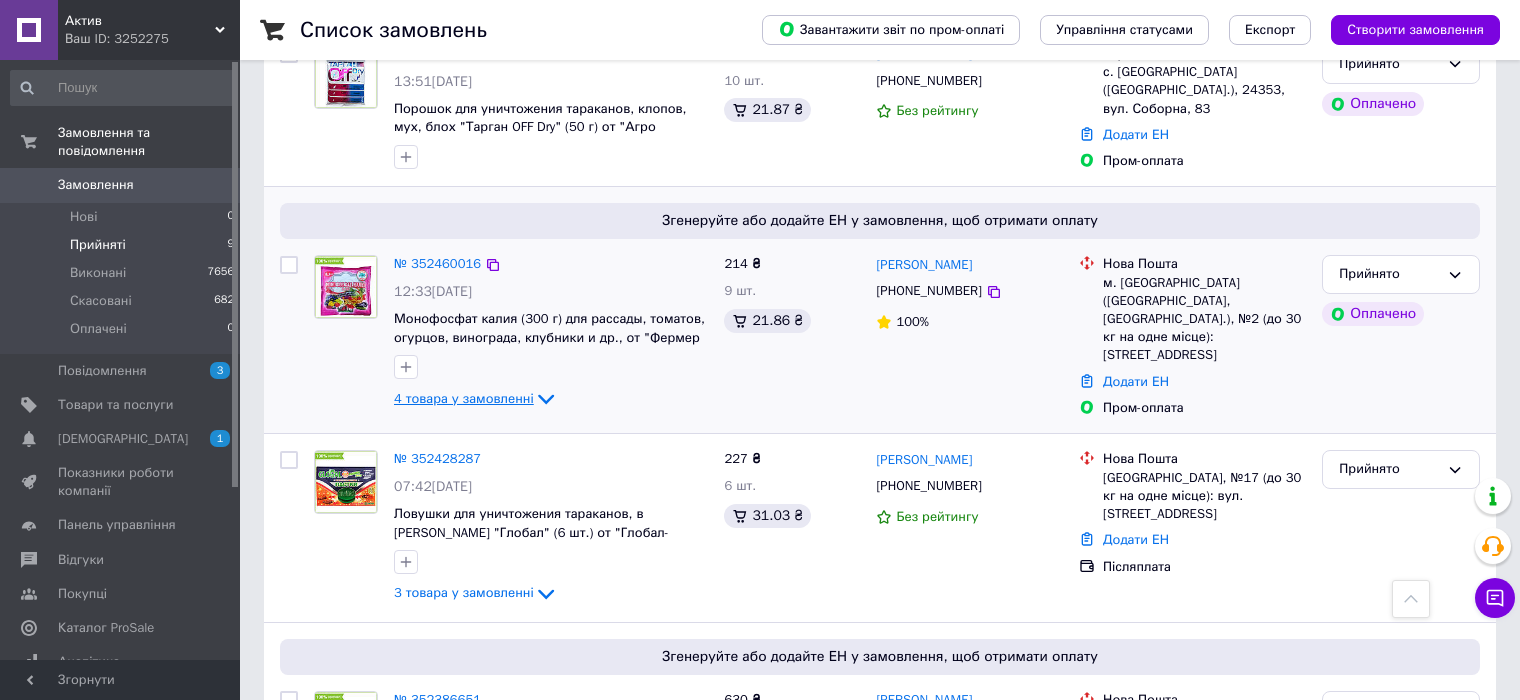click on "4 товара у замовленні" at bounding box center (464, 398) 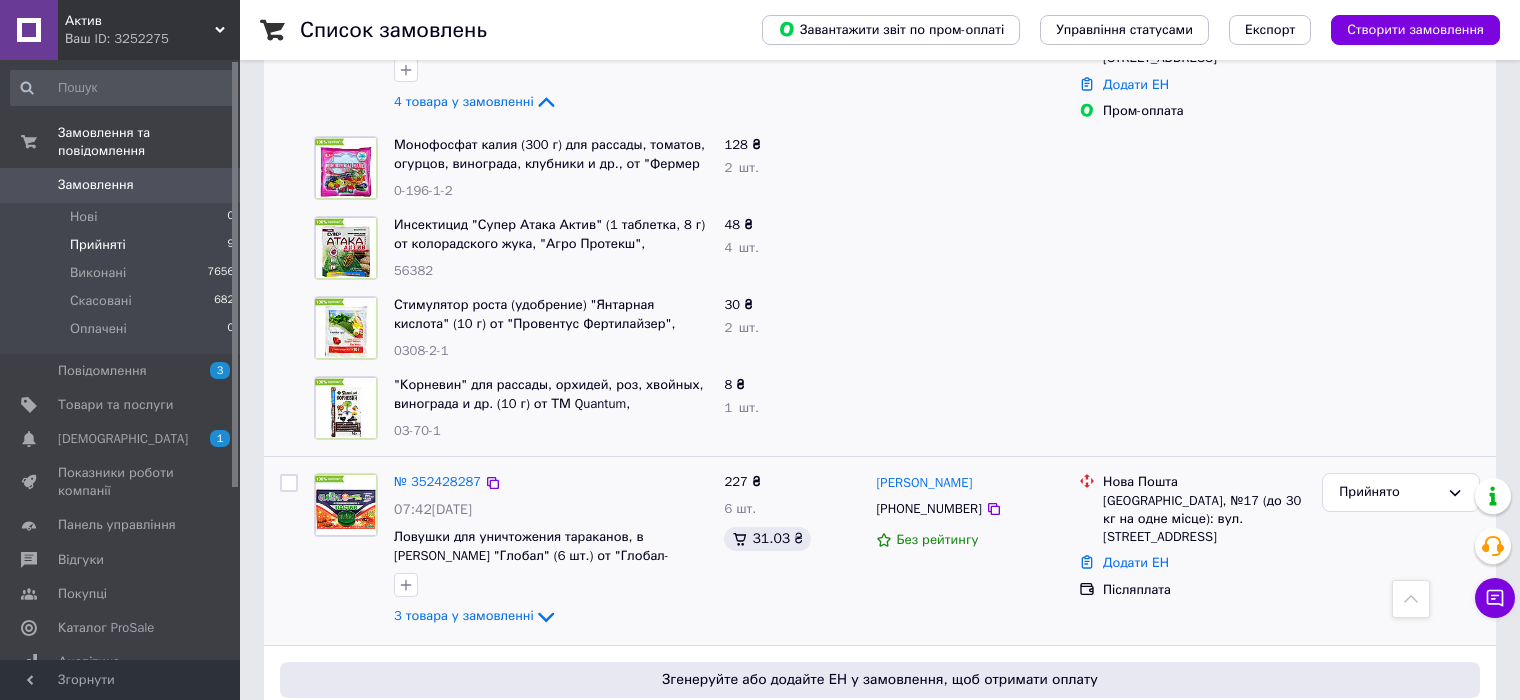 scroll, scrollTop: 1200, scrollLeft: 0, axis: vertical 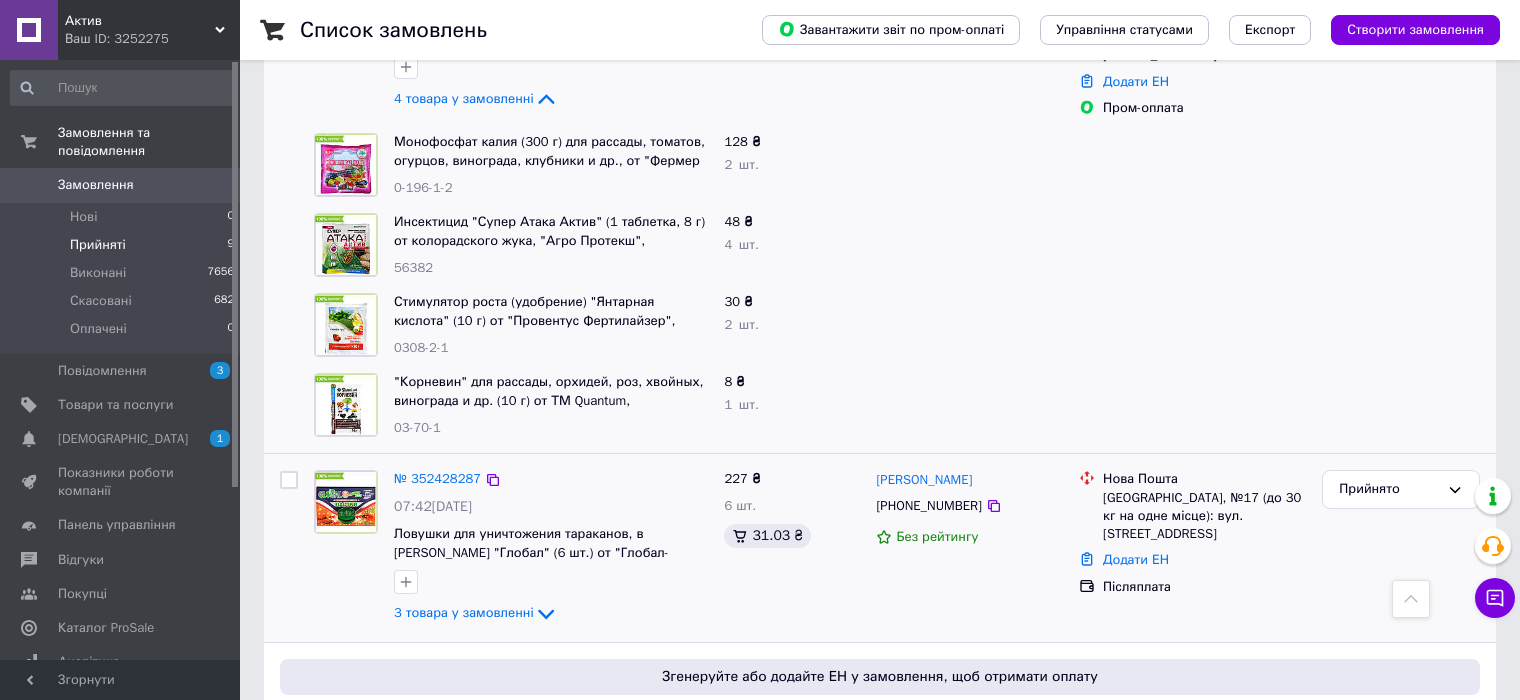 click on "3 товара у замовленні" 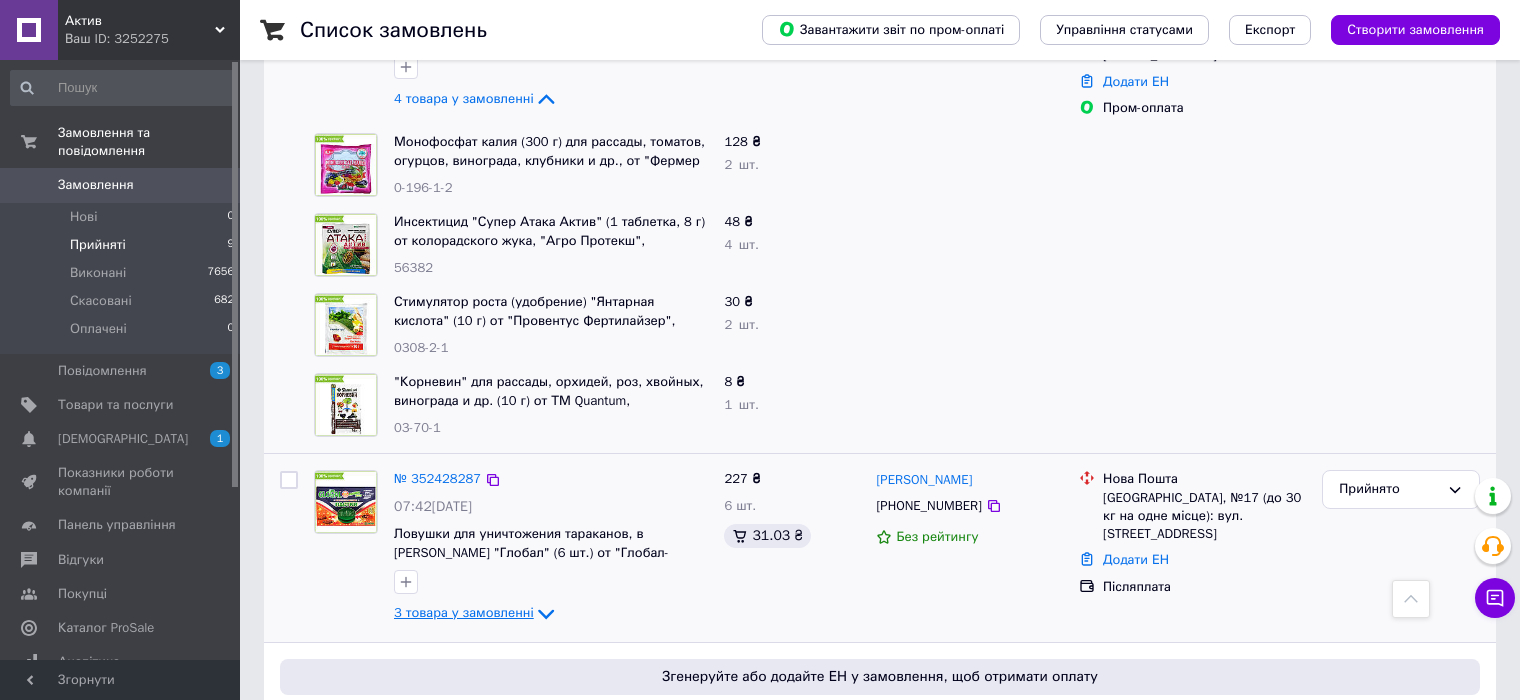 click on "3 товара у замовленні" at bounding box center [464, 613] 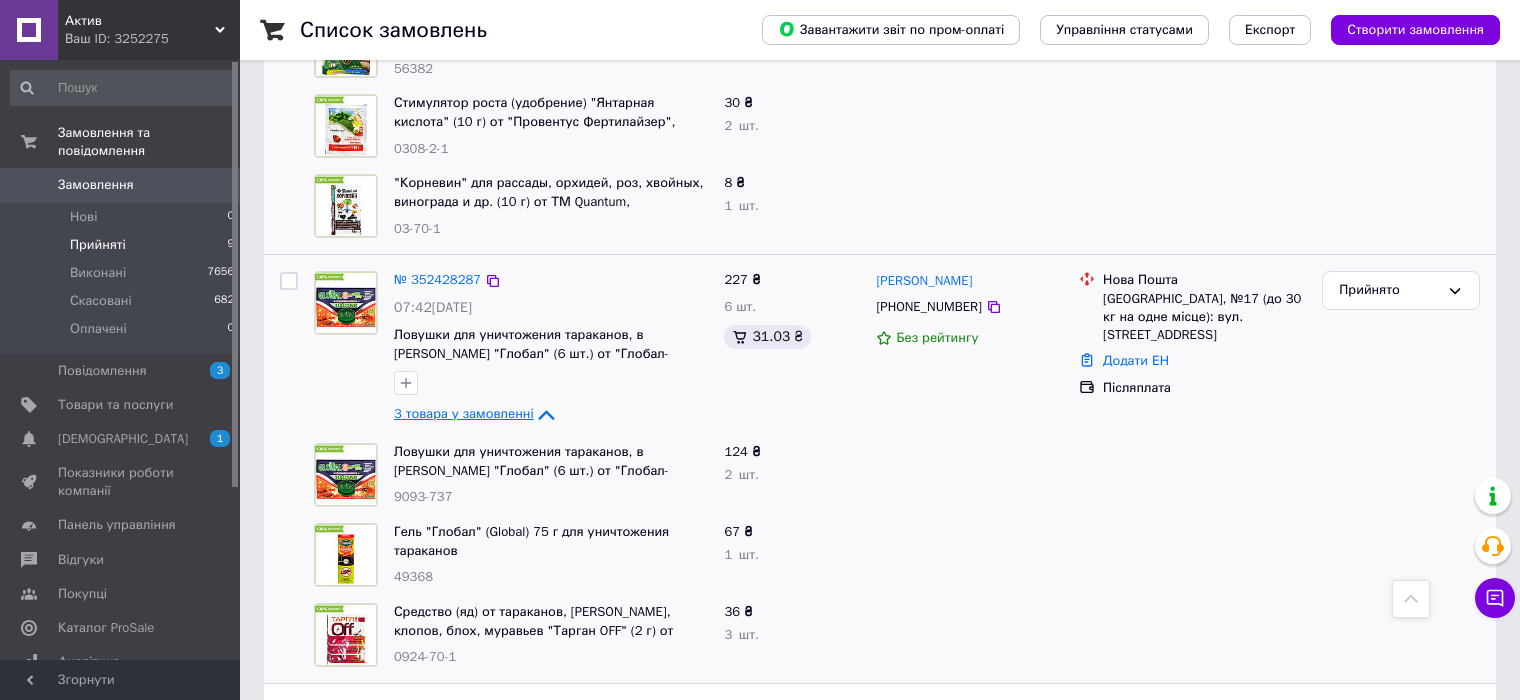 scroll, scrollTop: 1400, scrollLeft: 0, axis: vertical 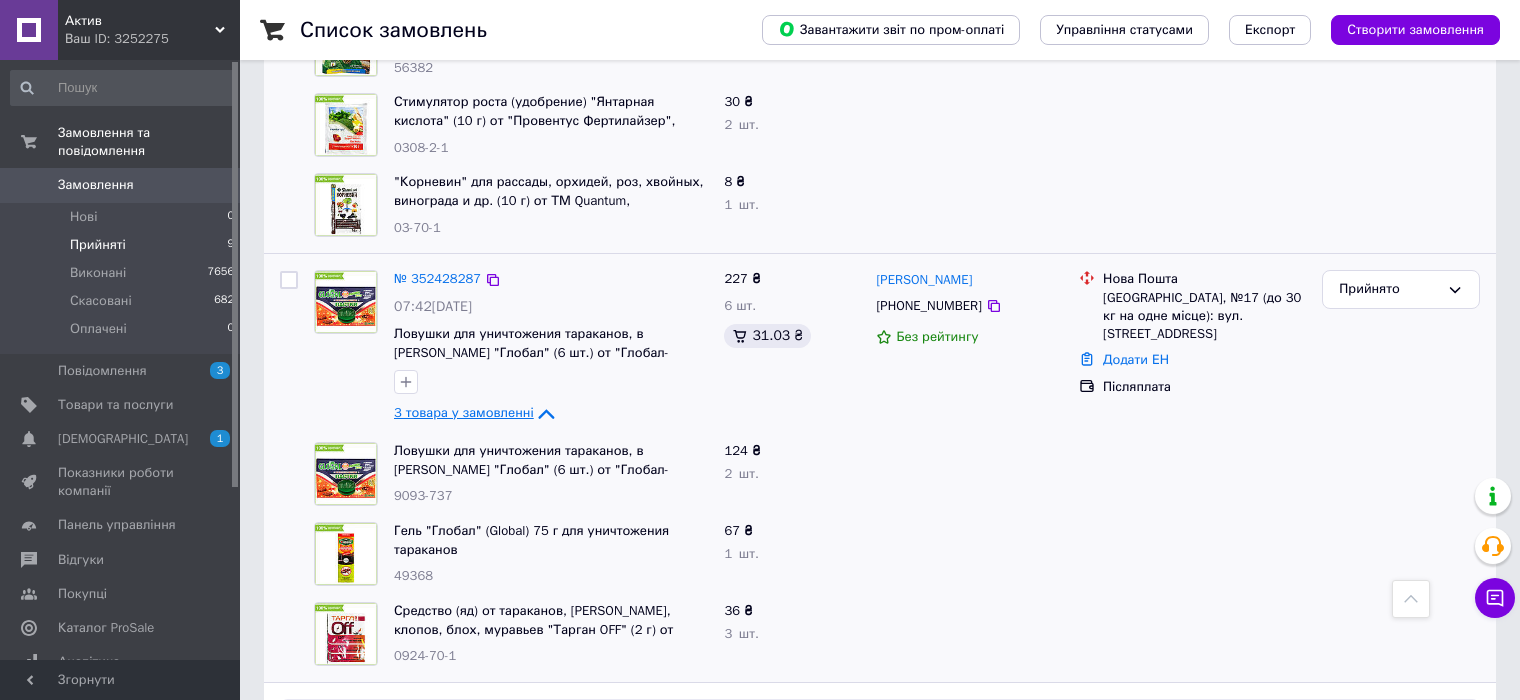click on "3 товара у замовленні" at bounding box center (464, 413) 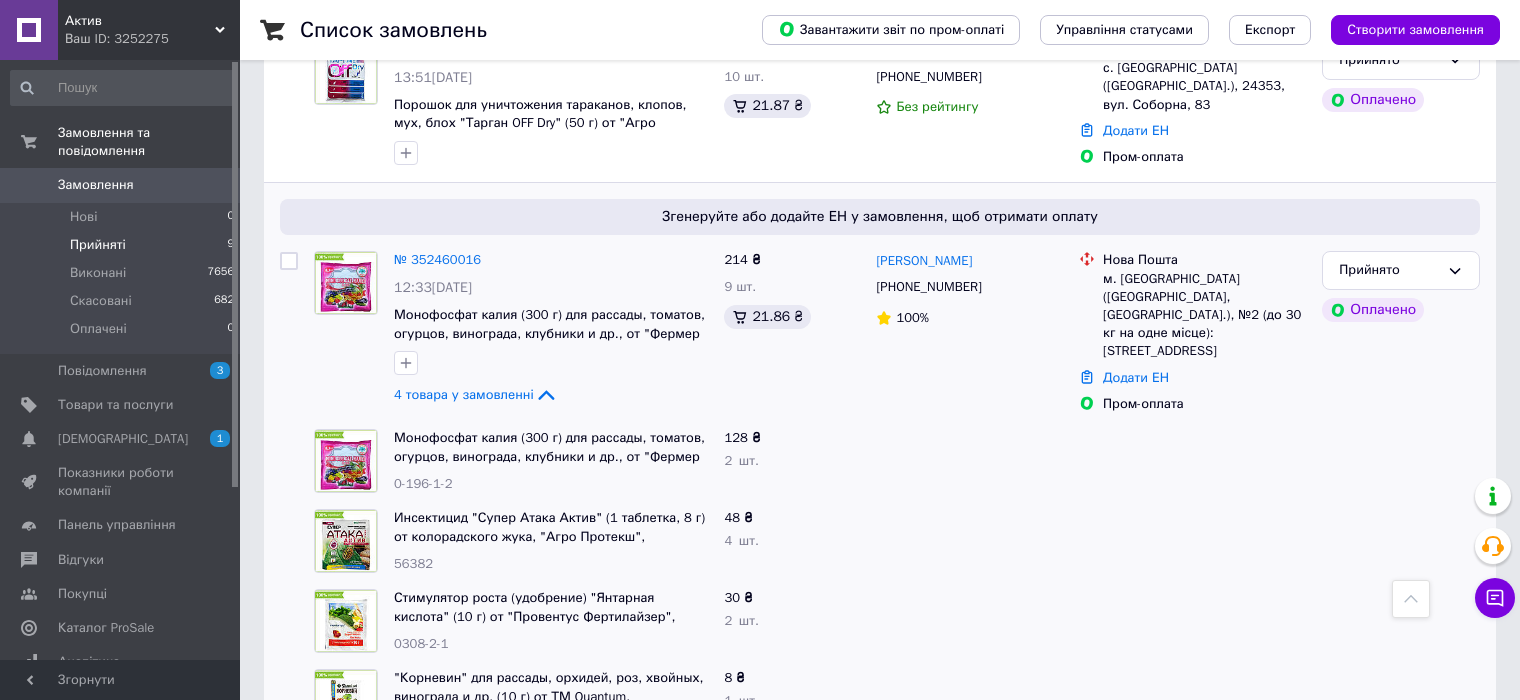 scroll, scrollTop: 900, scrollLeft: 0, axis: vertical 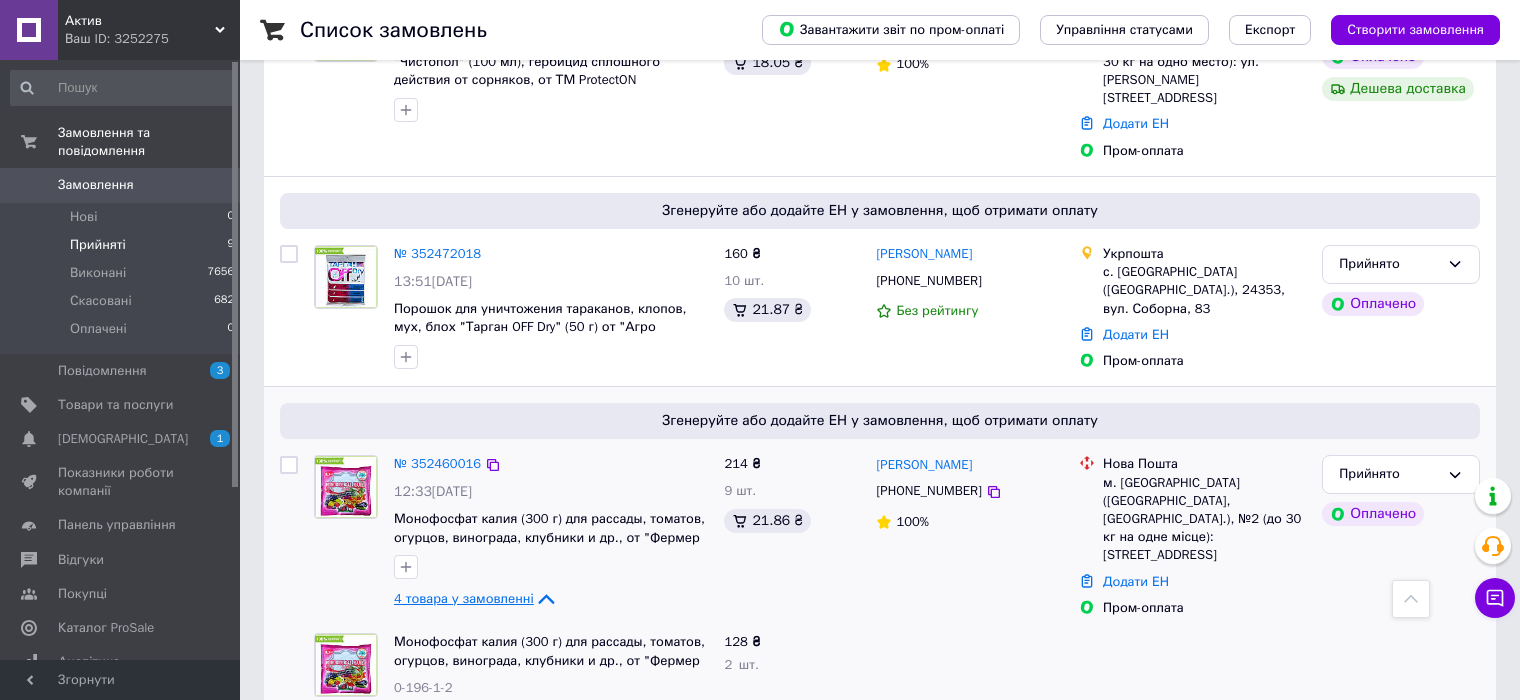click 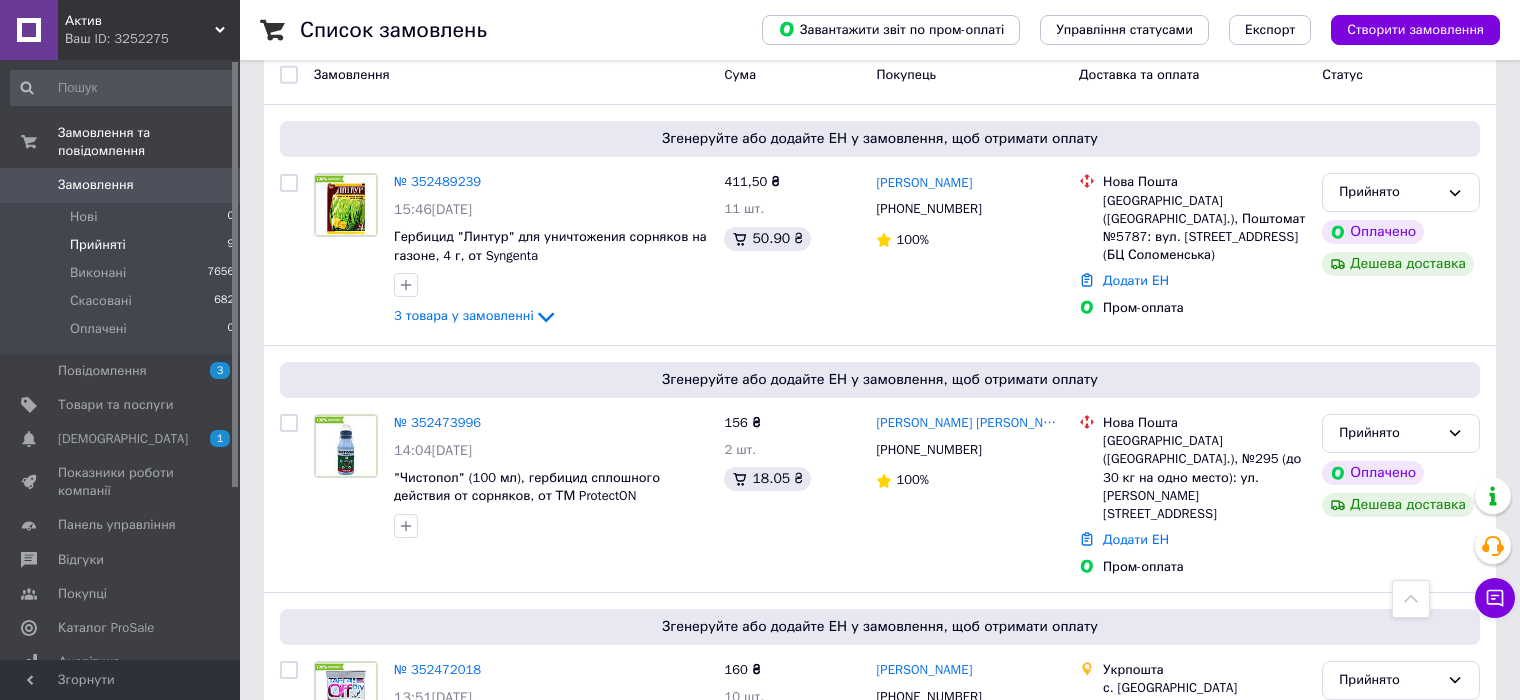 scroll, scrollTop: 0, scrollLeft: 0, axis: both 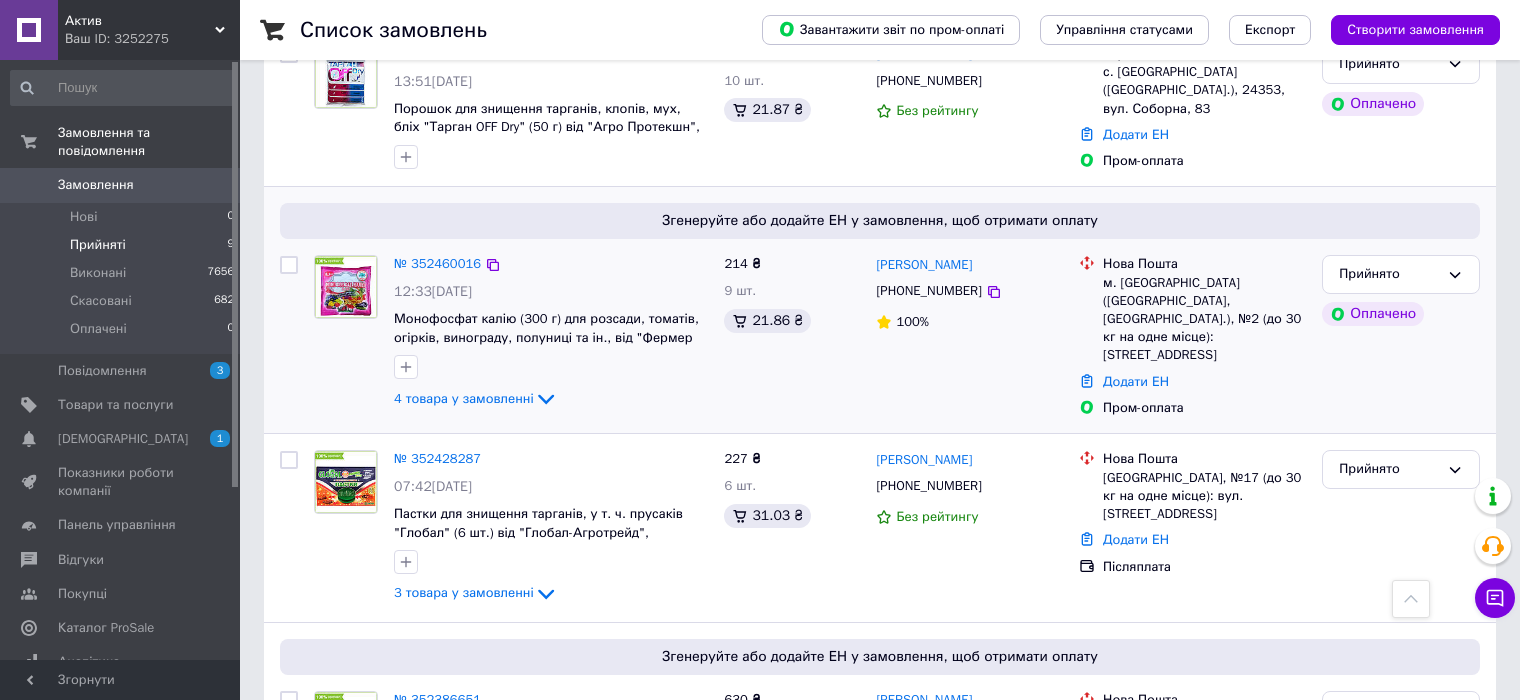 click on "4 товара у замовленні" at bounding box center [464, 398] 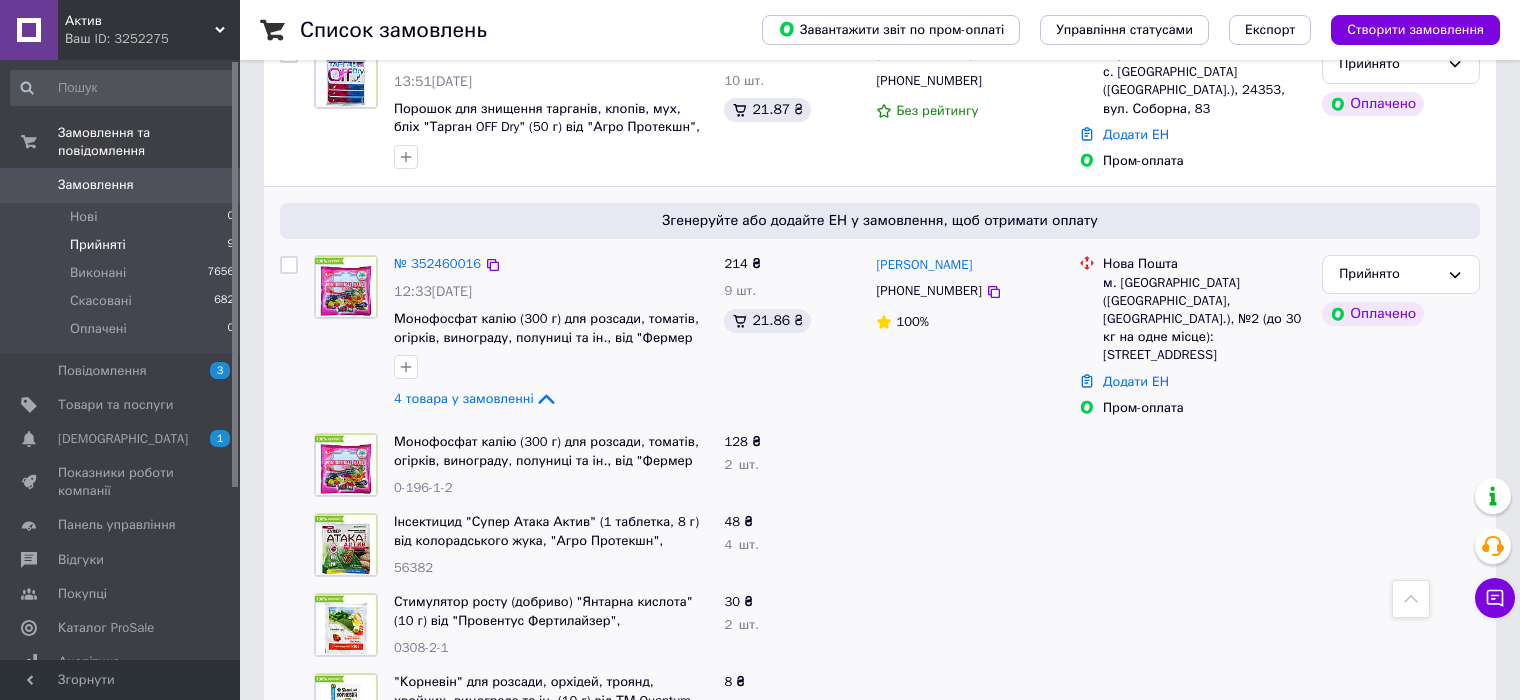 click on "4 товара у замовленні" at bounding box center (464, 398) 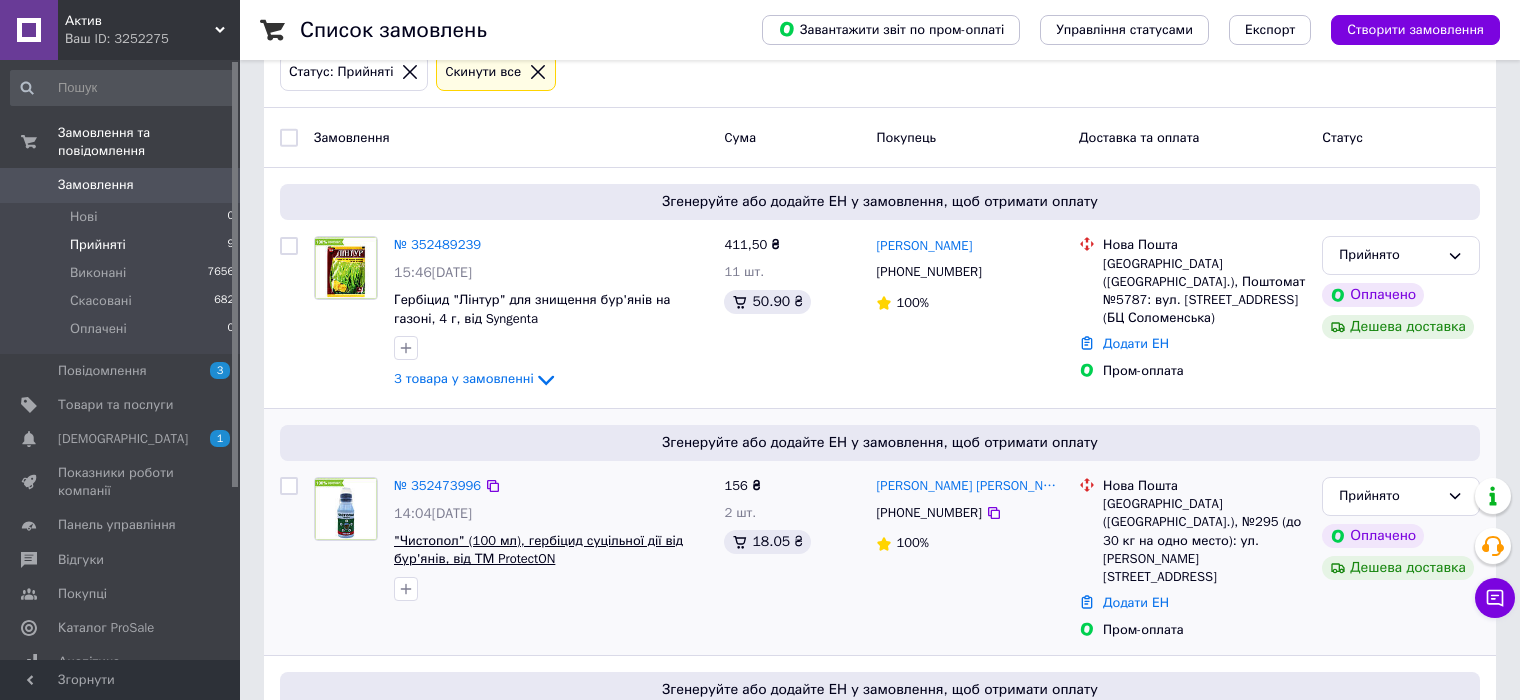 scroll, scrollTop: 200, scrollLeft: 0, axis: vertical 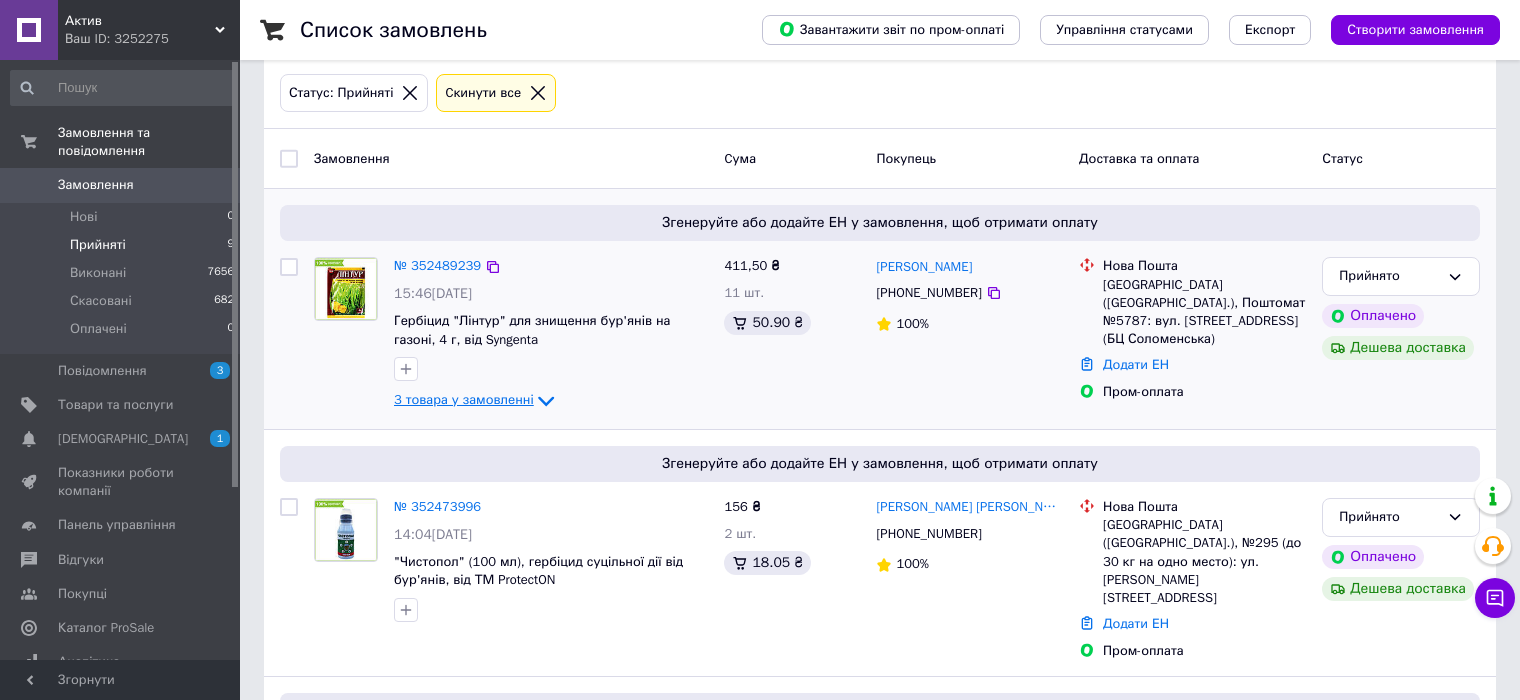 click on "3 товара у замовленні" at bounding box center [464, 400] 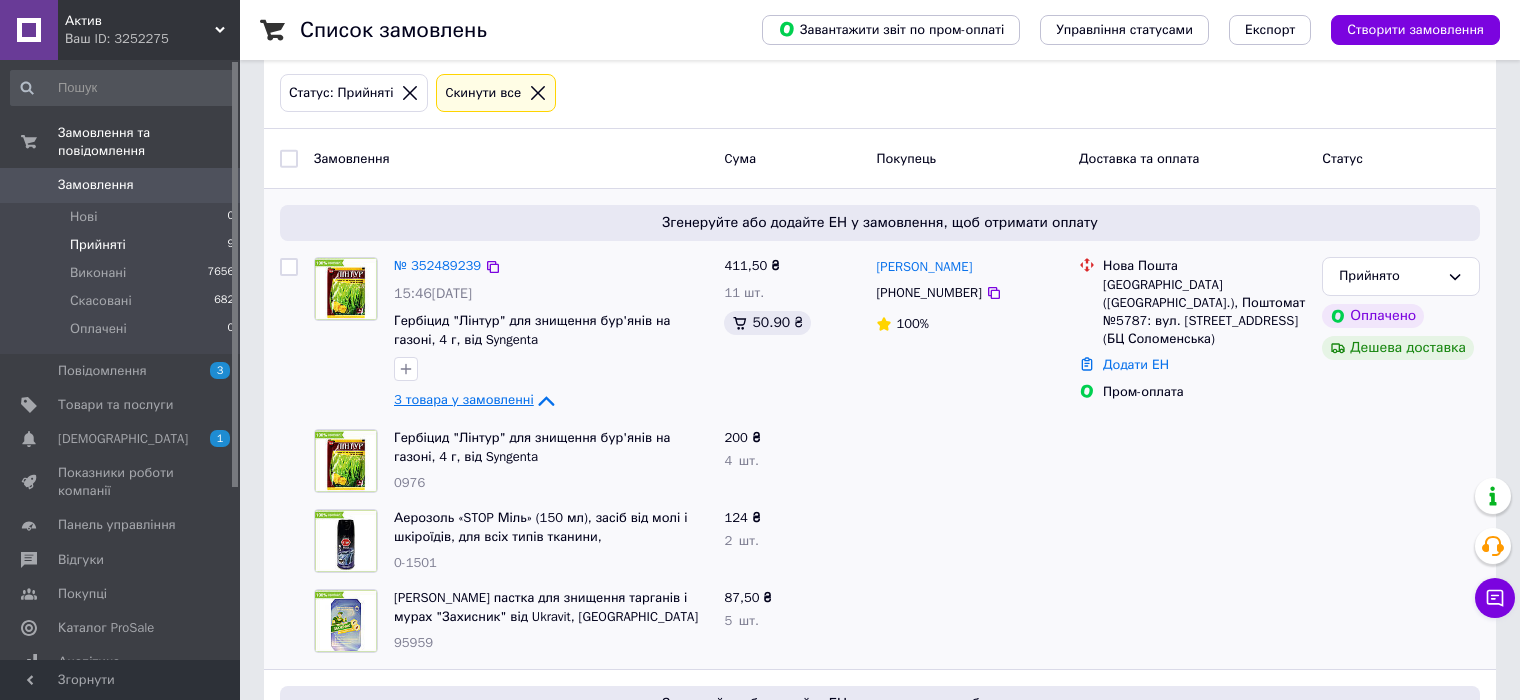 click on "3 товара у замовленні" at bounding box center [464, 400] 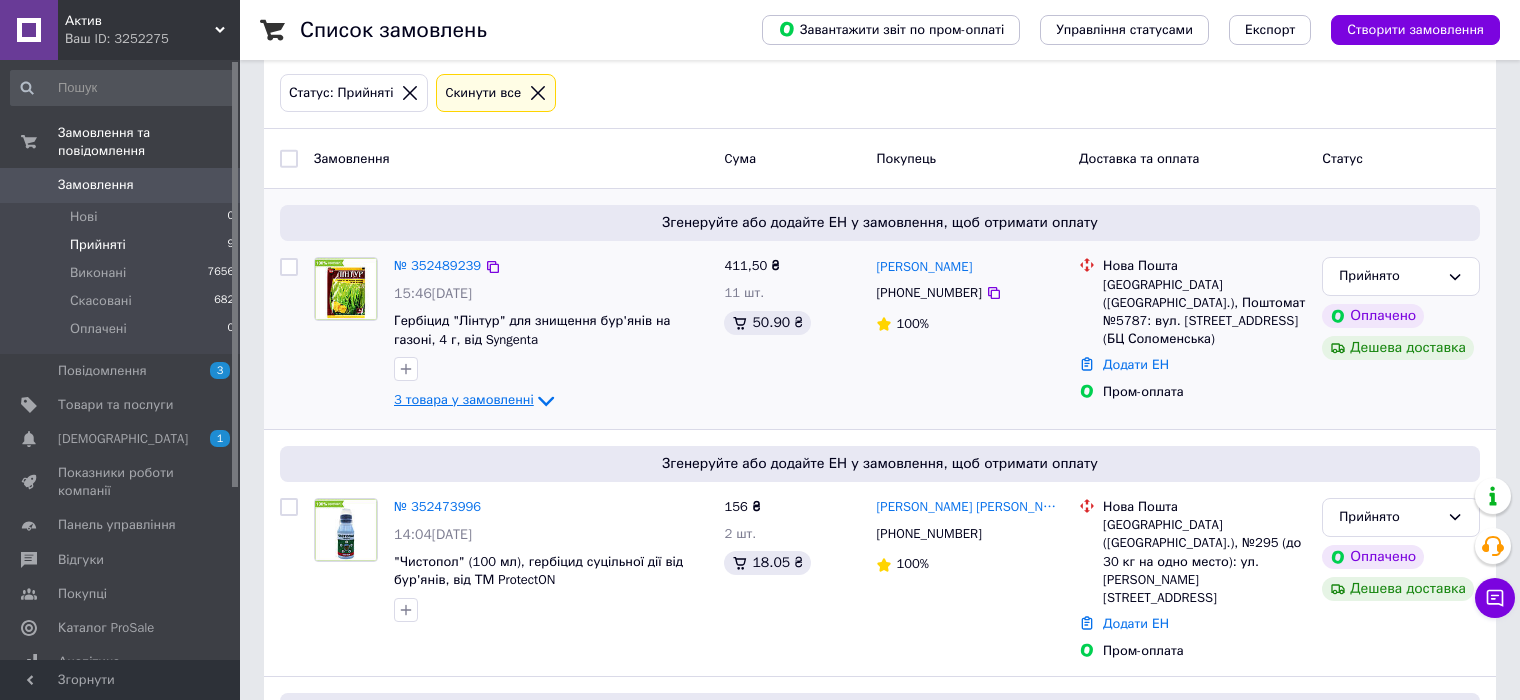 click on "3 товара у замовленні" at bounding box center [464, 400] 